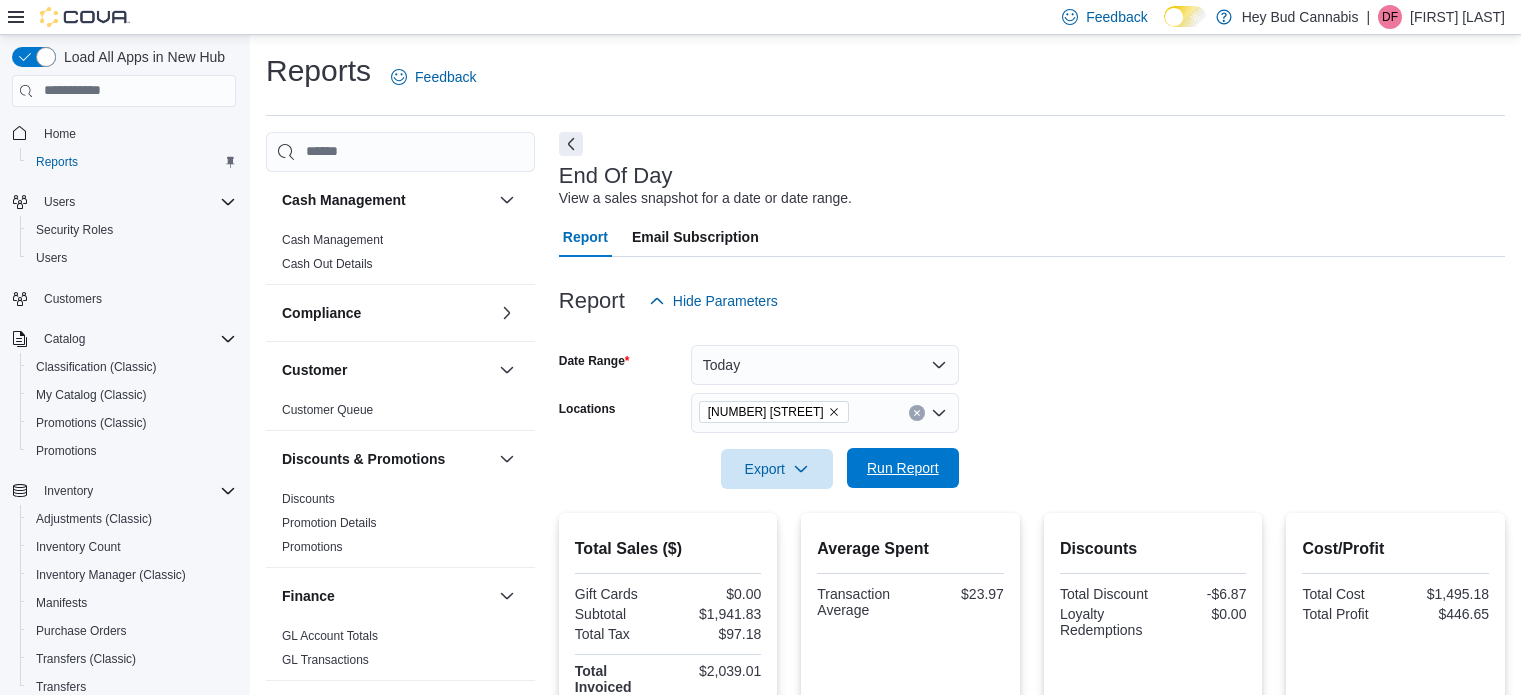scroll, scrollTop: 382, scrollLeft: 0, axis: vertical 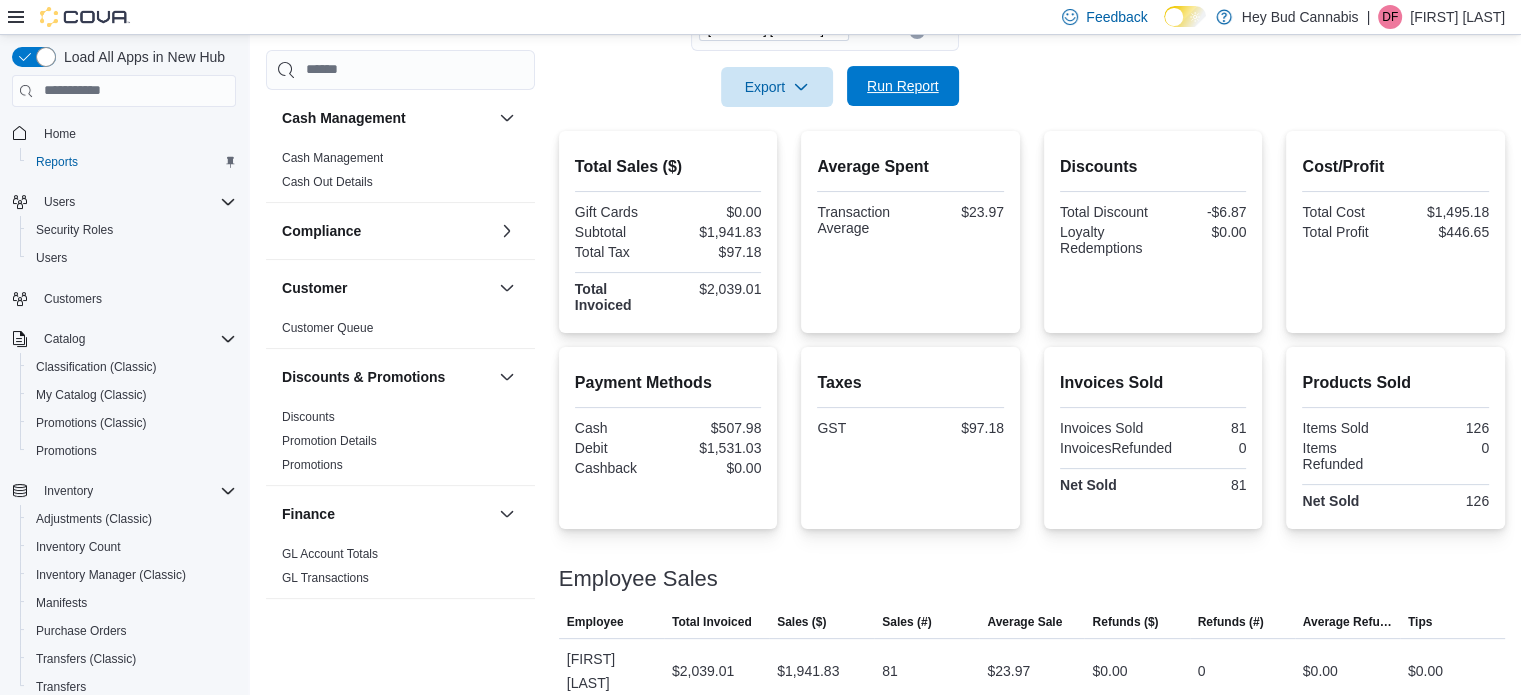 click on "Run Report" at bounding box center (903, 86) 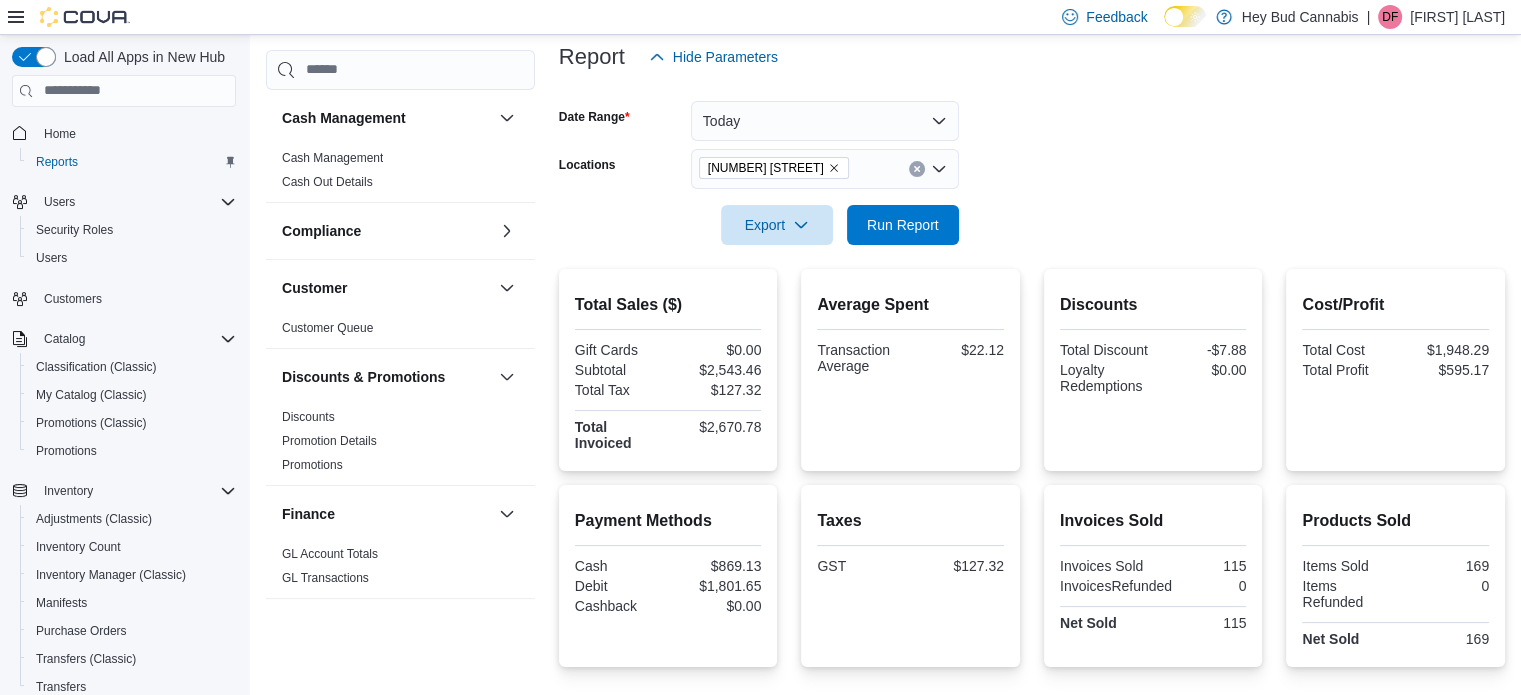 scroll, scrollTop: 82, scrollLeft: 0, axis: vertical 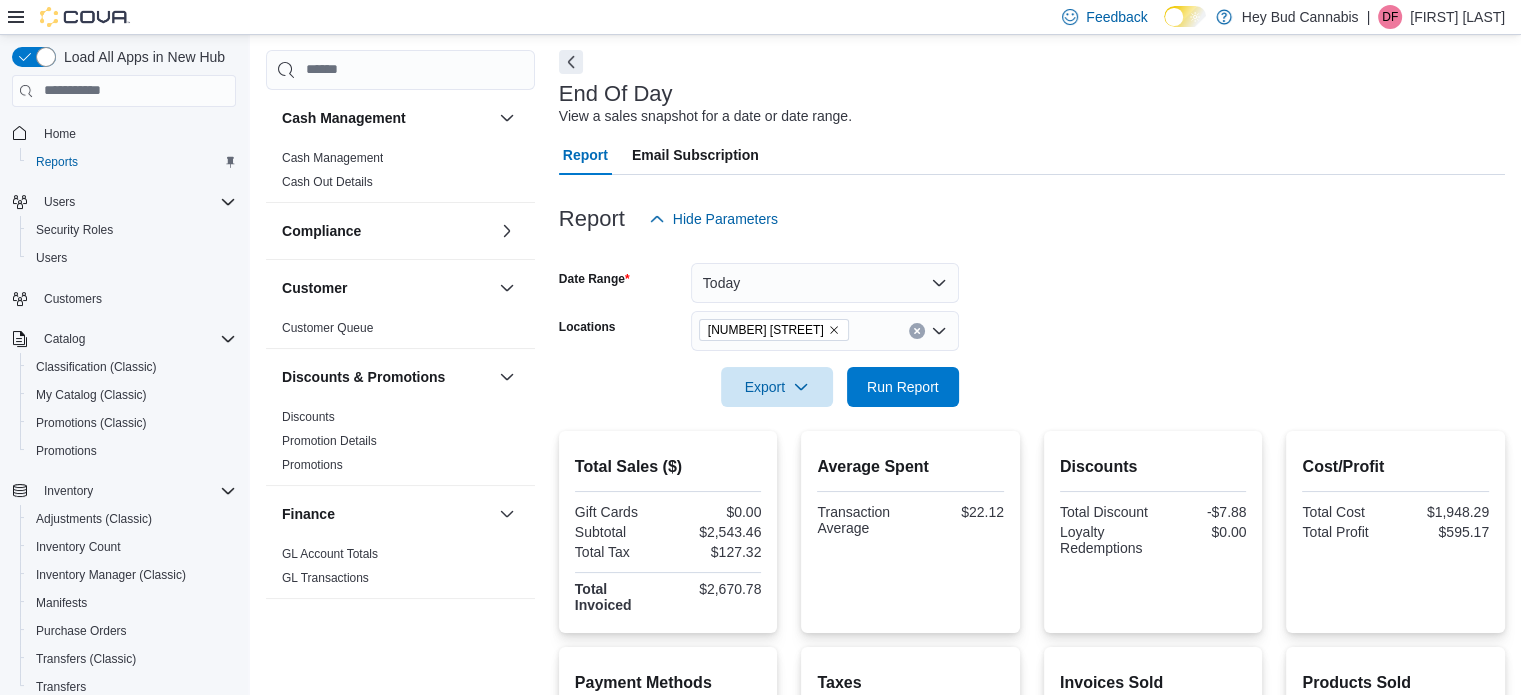 click 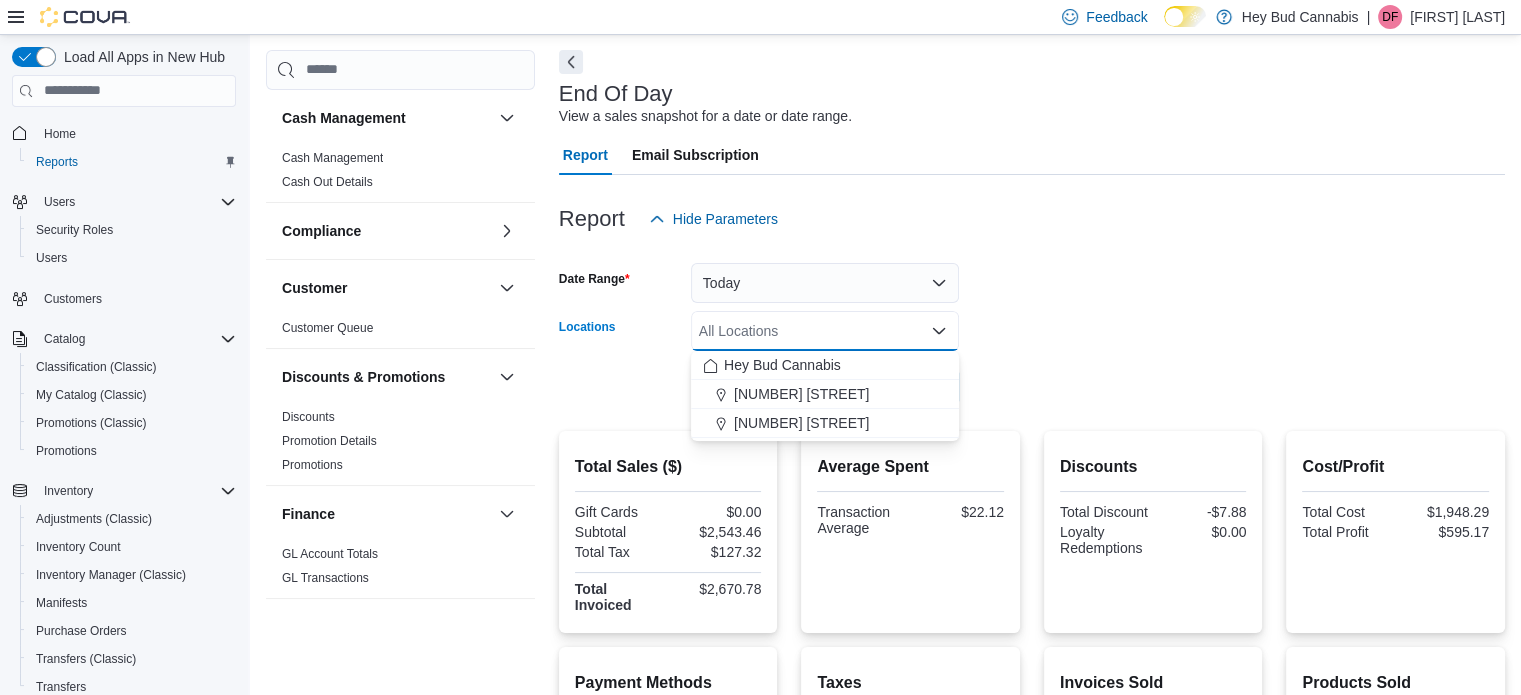 drag, startPoint x: 825, startPoint y: 390, endPoint x: 1119, endPoint y: 339, distance: 298.3907 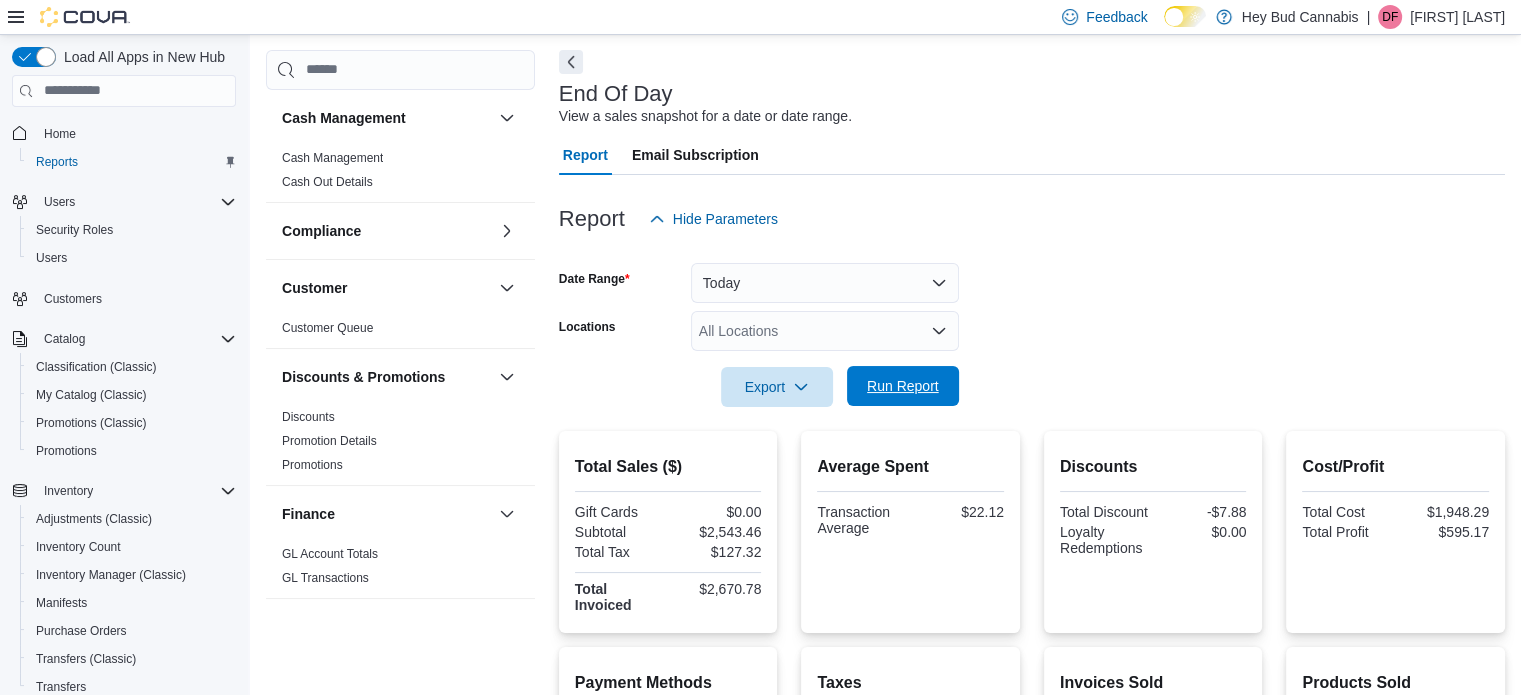 click on "Run Report" at bounding box center (903, 386) 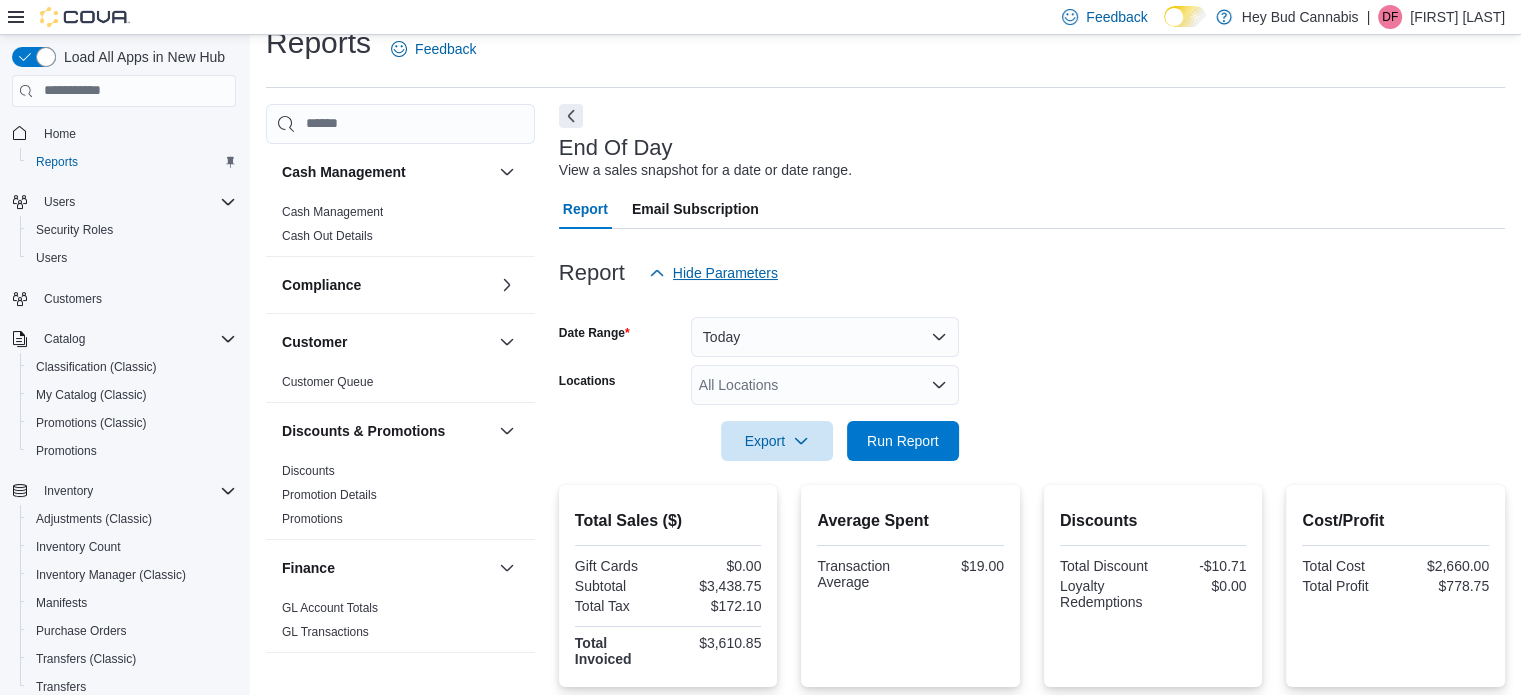 scroll, scrollTop: 23, scrollLeft: 0, axis: vertical 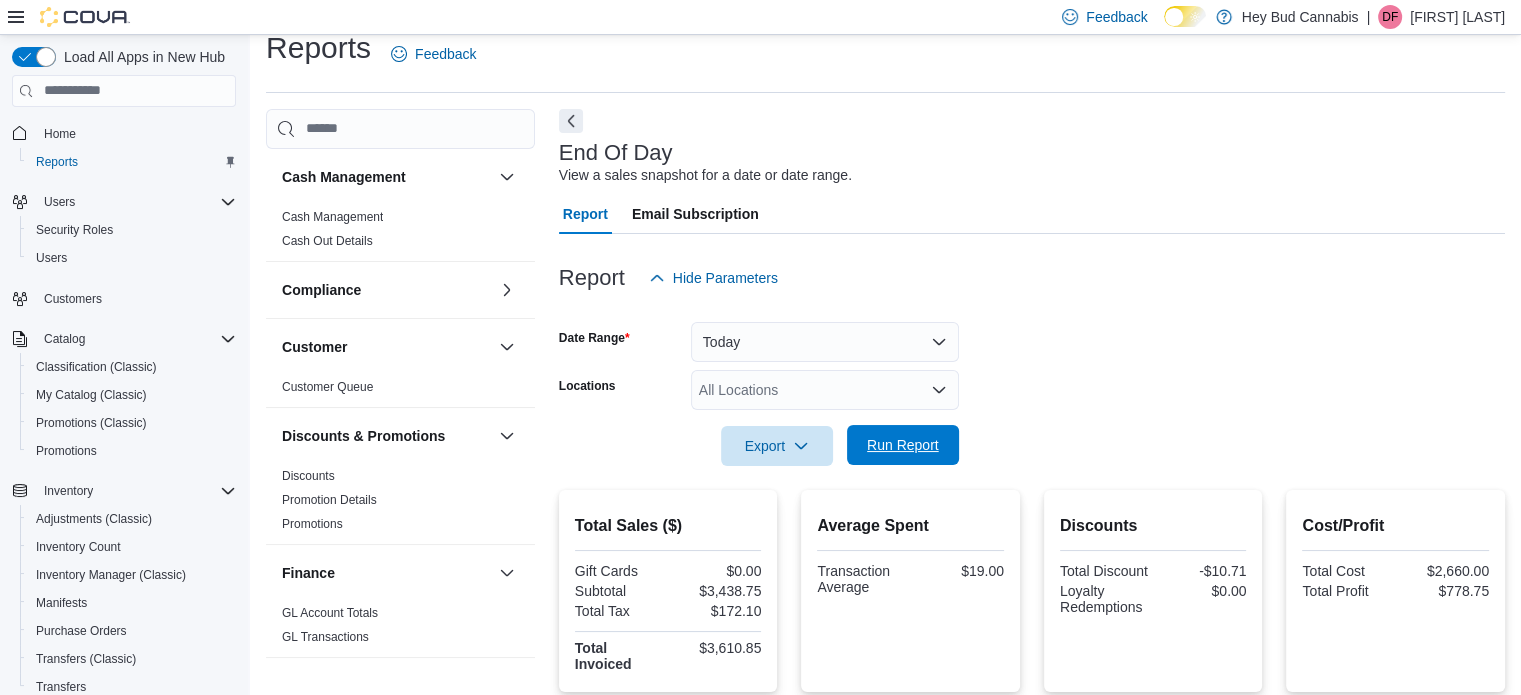 click on "Run Report" at bounding box center [903, 445] 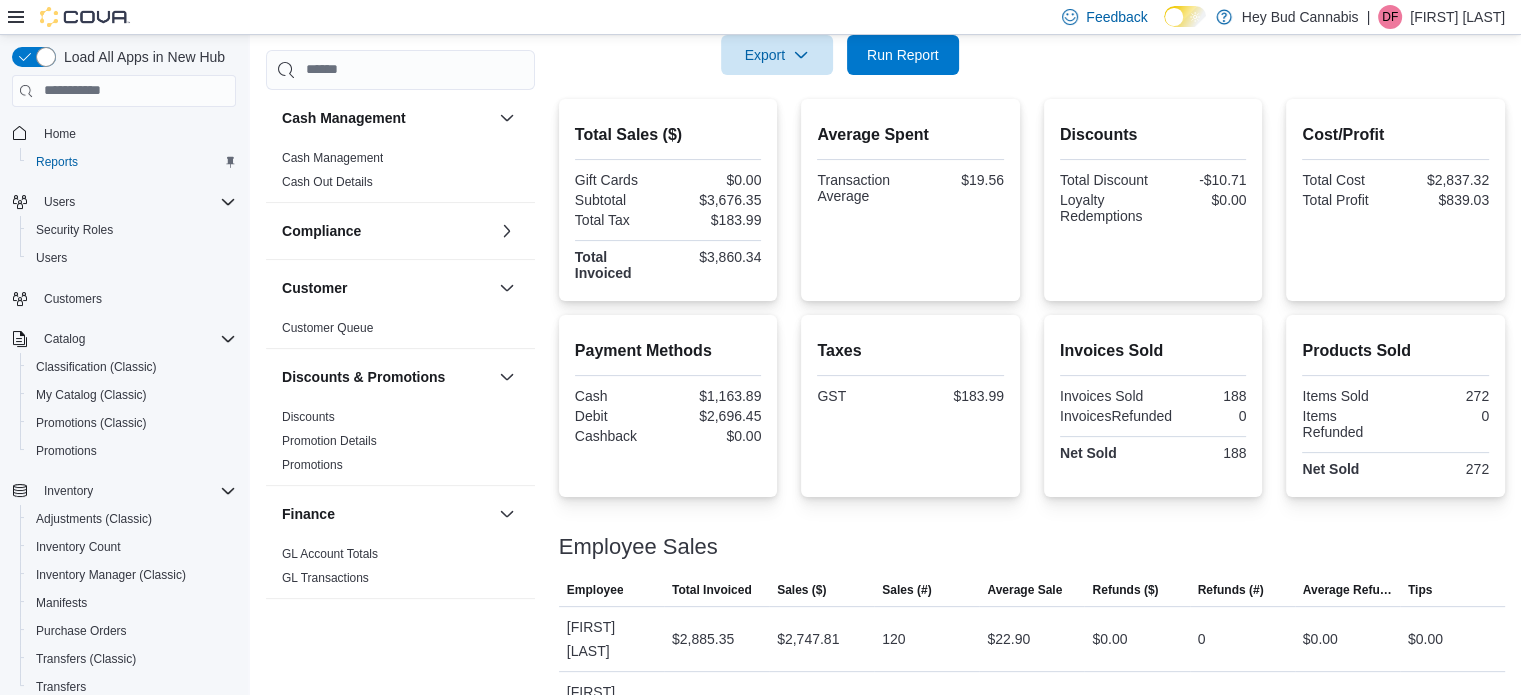 scroll, scrollTop: 423, scrollLeft: 0, axis: vertical 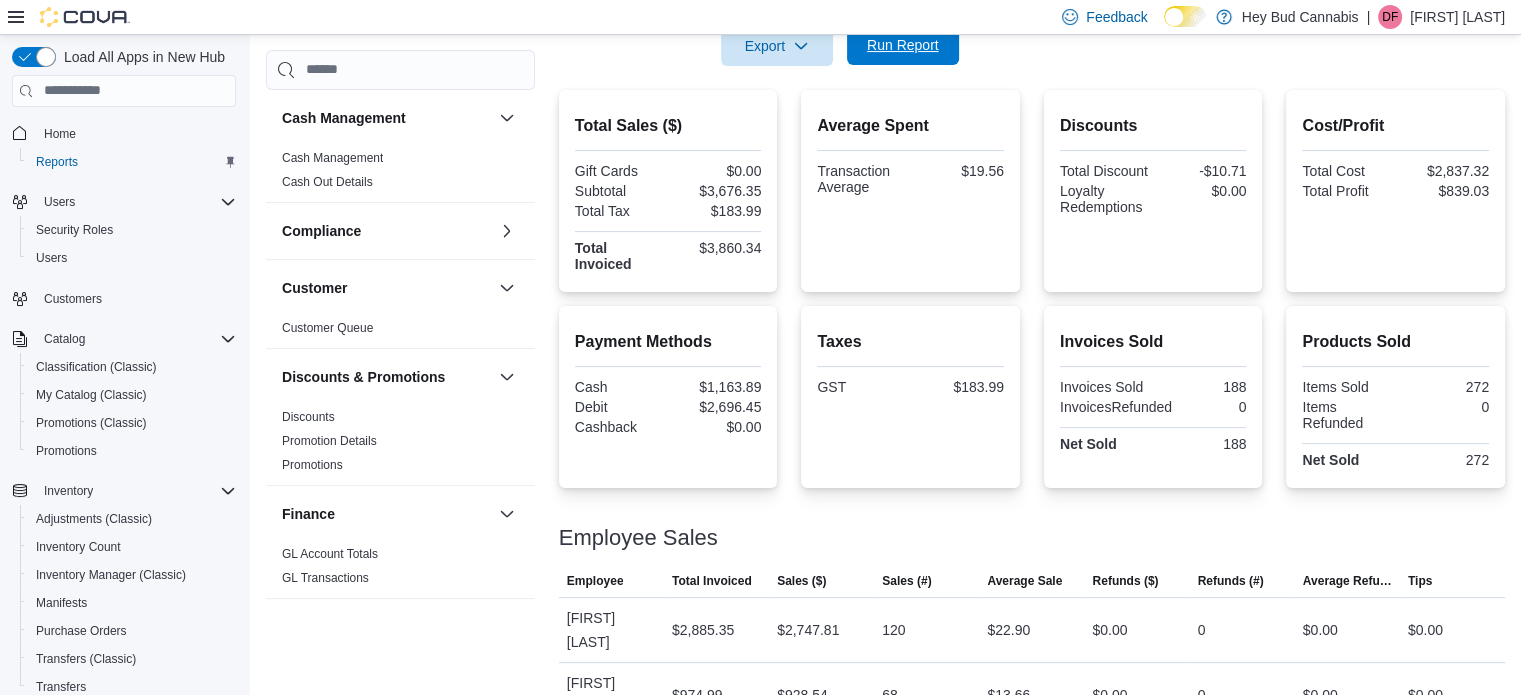 click on "Run Report" at bounding box center (903, 45) 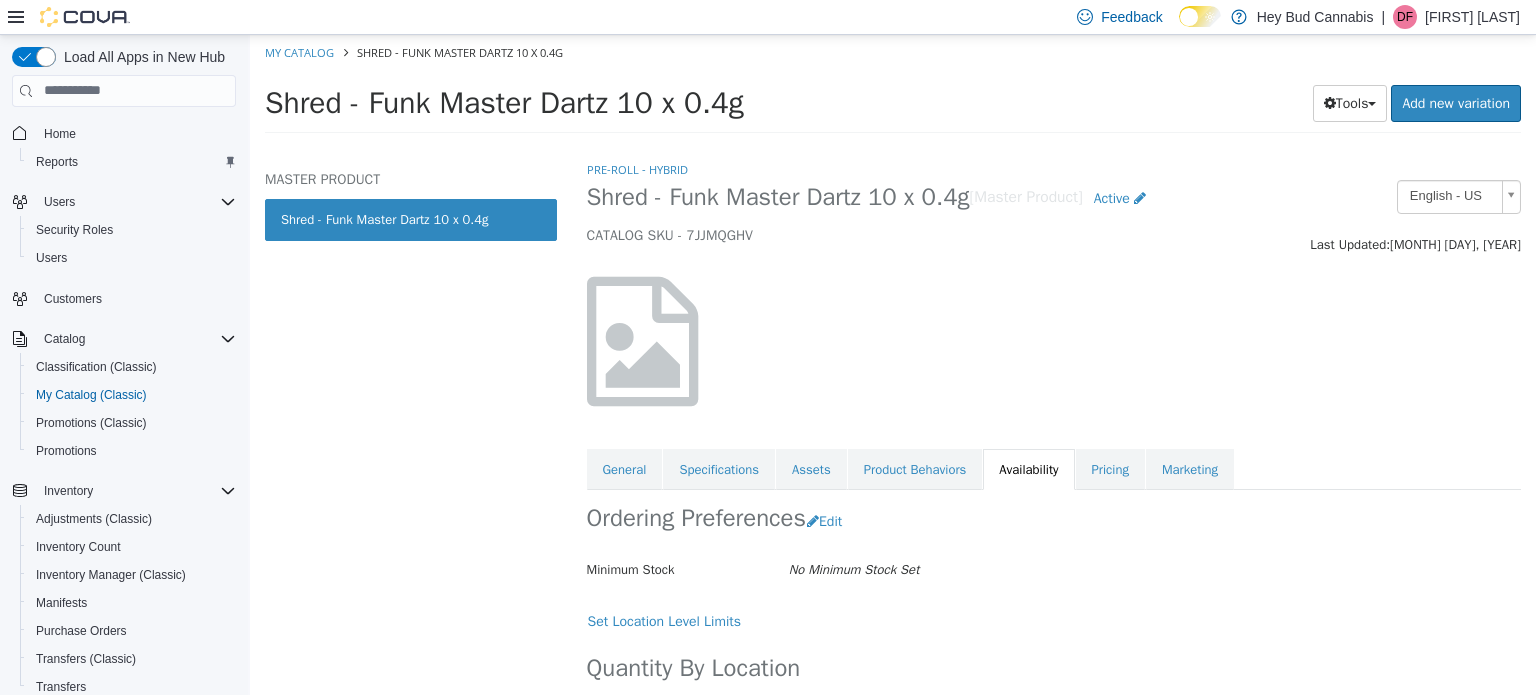 scroll, scrollTop: 0, scrollLeft: 0, axis: both 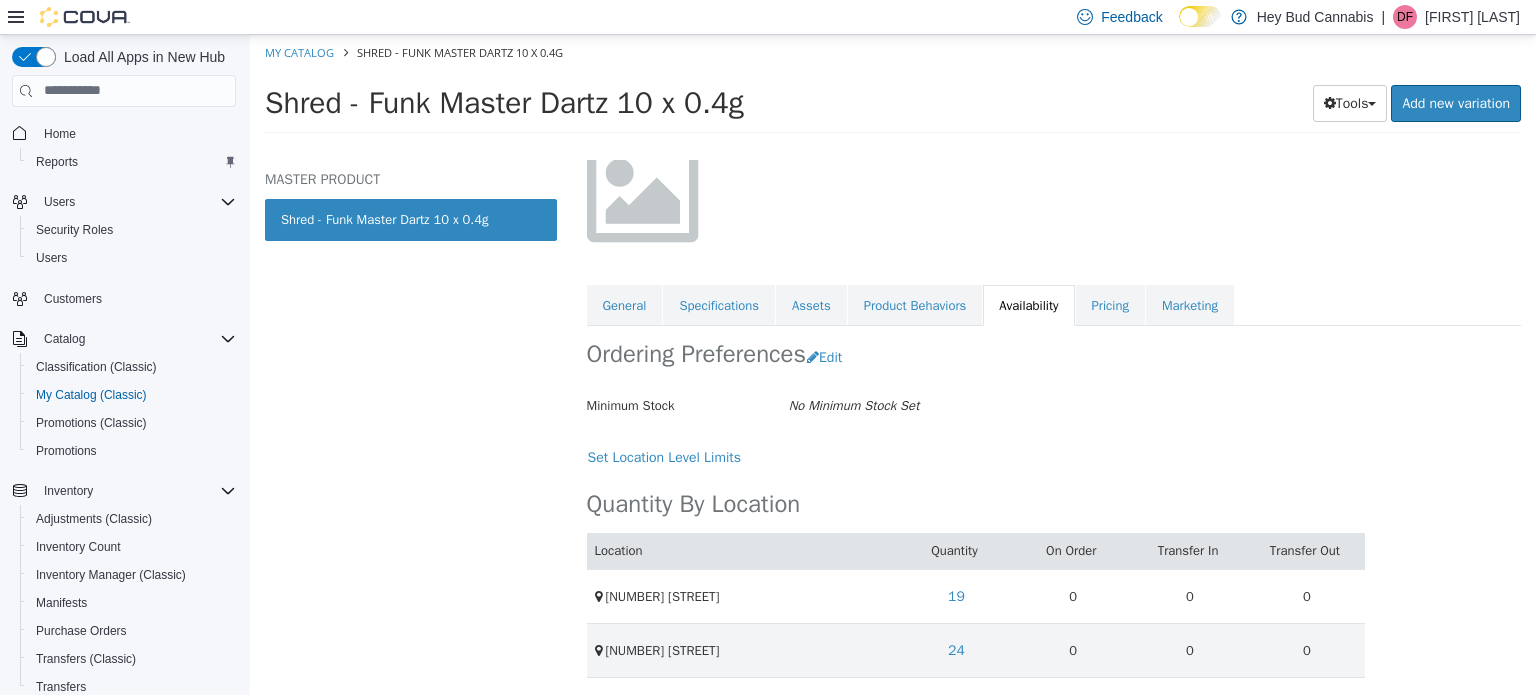 click on "My Catalog Shred - Funk Master Dartz 10 x 0.4g" at bounding box center (893, 52) 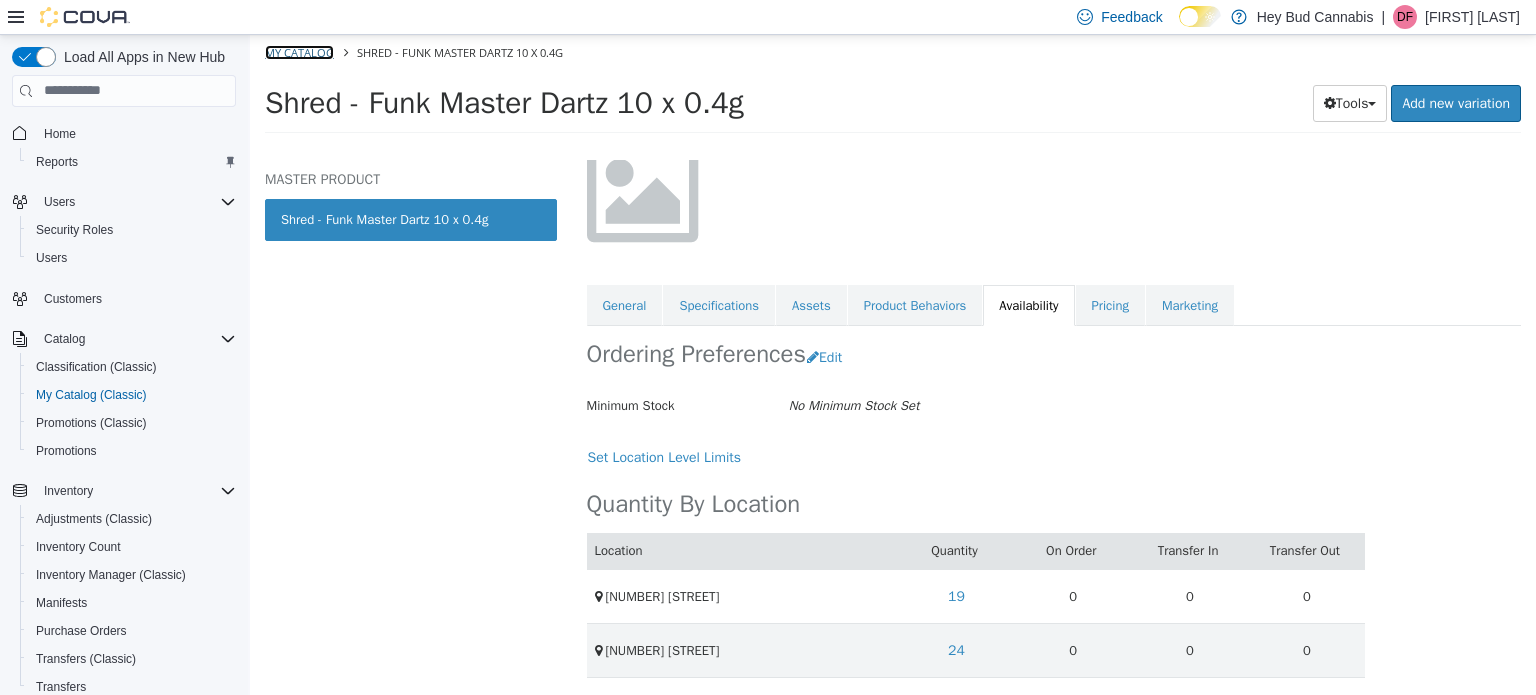 click on "My Catalog" at bounding box center [299, 51] 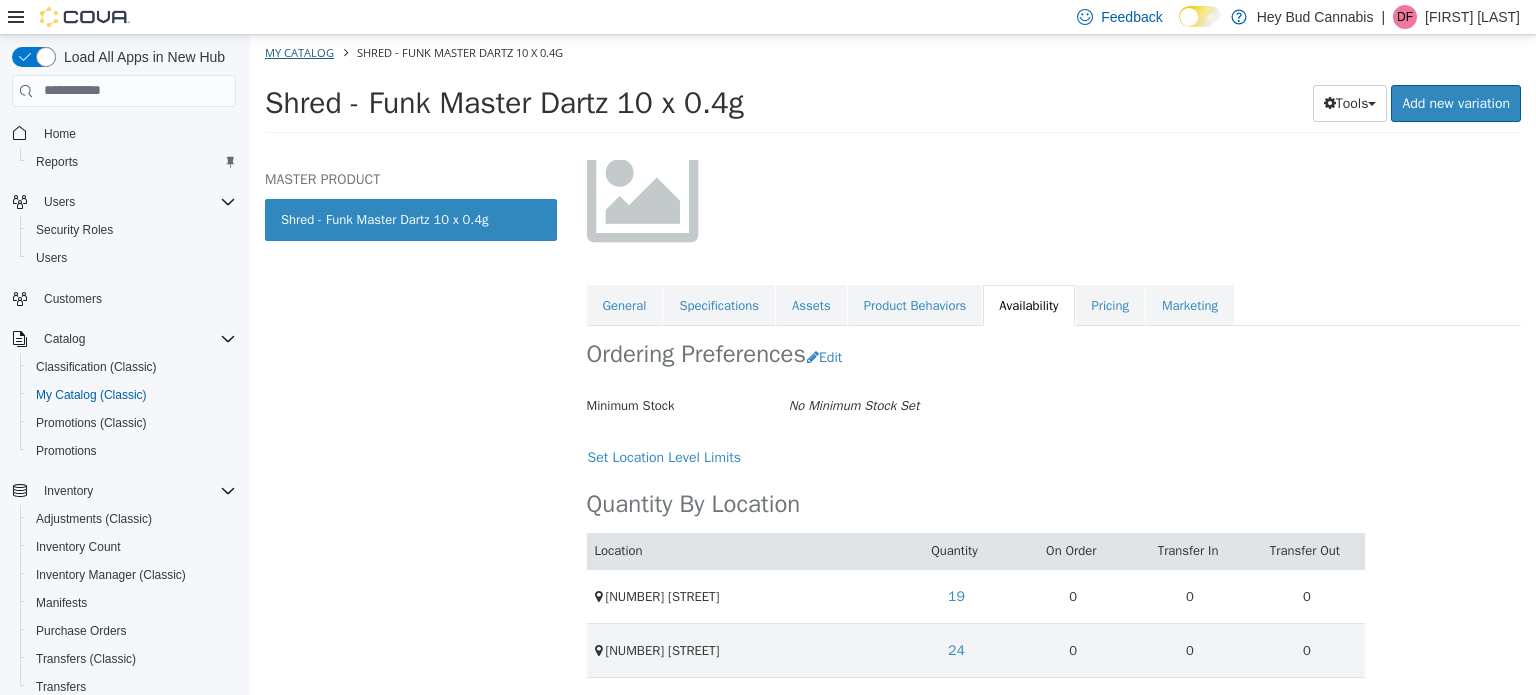 select on "**********" 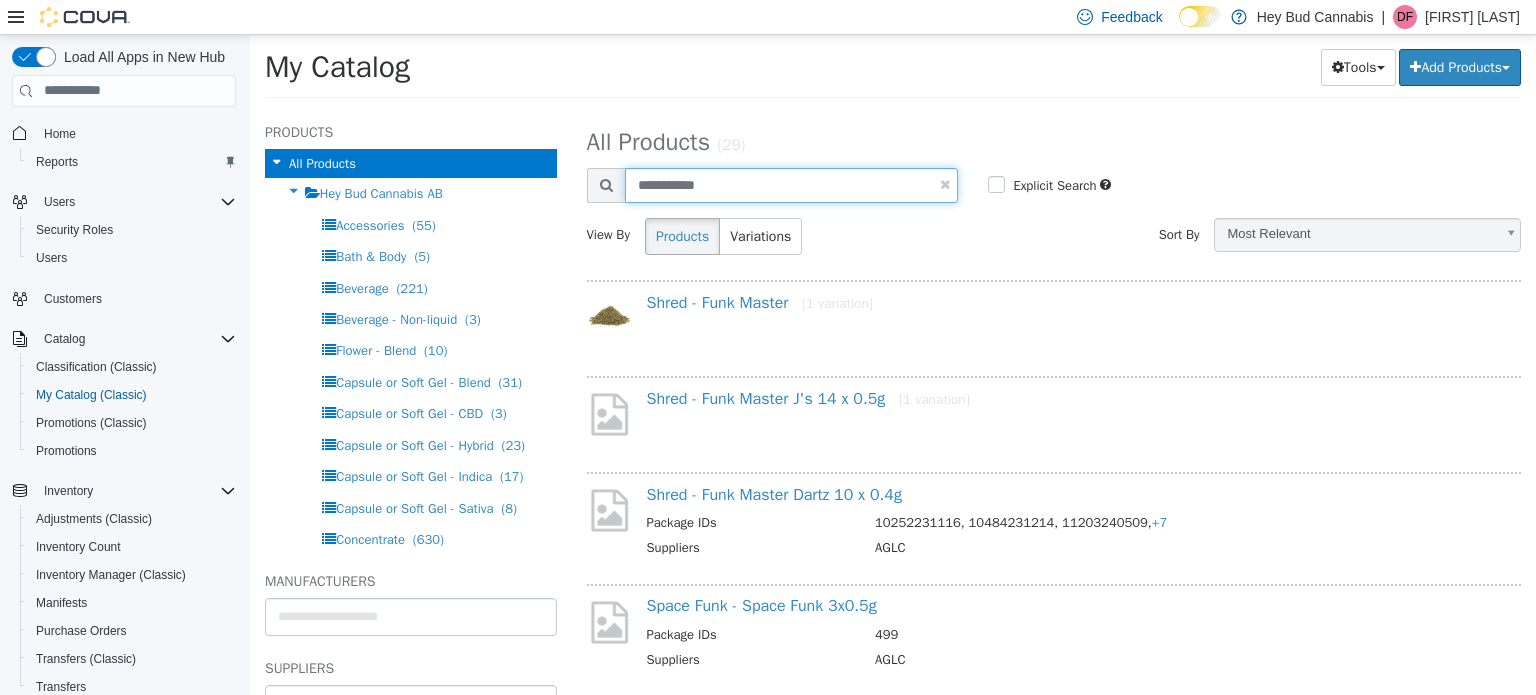 click on "**********" at bounding box center (792, 184) 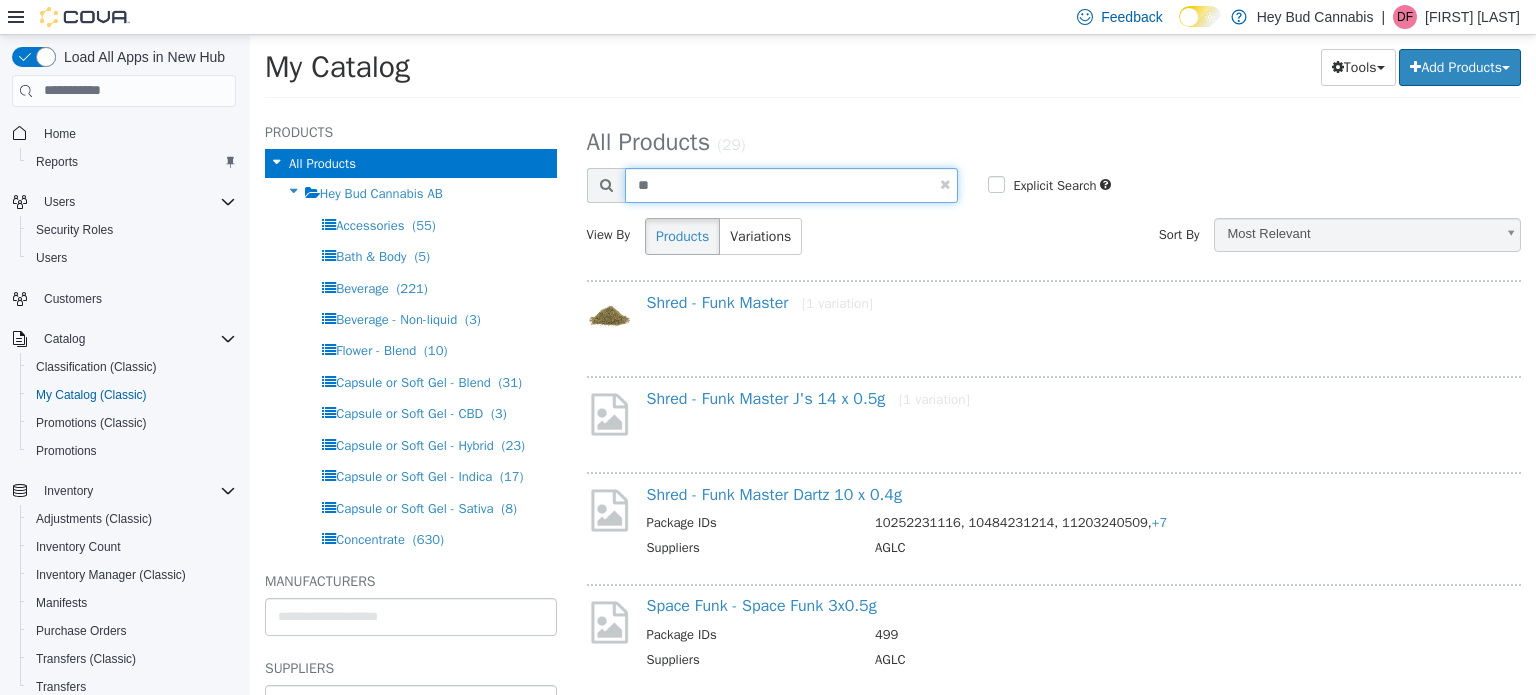 type on "*" 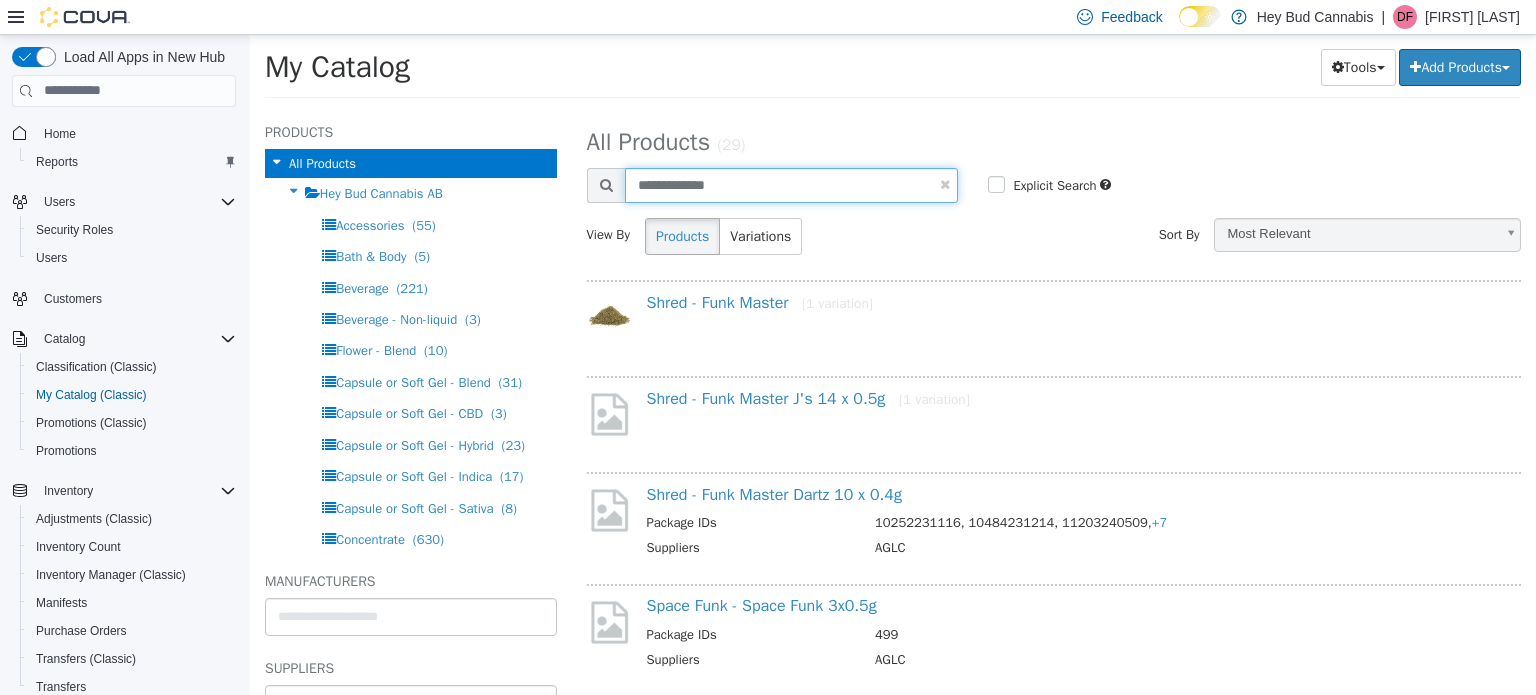 type on "**********" 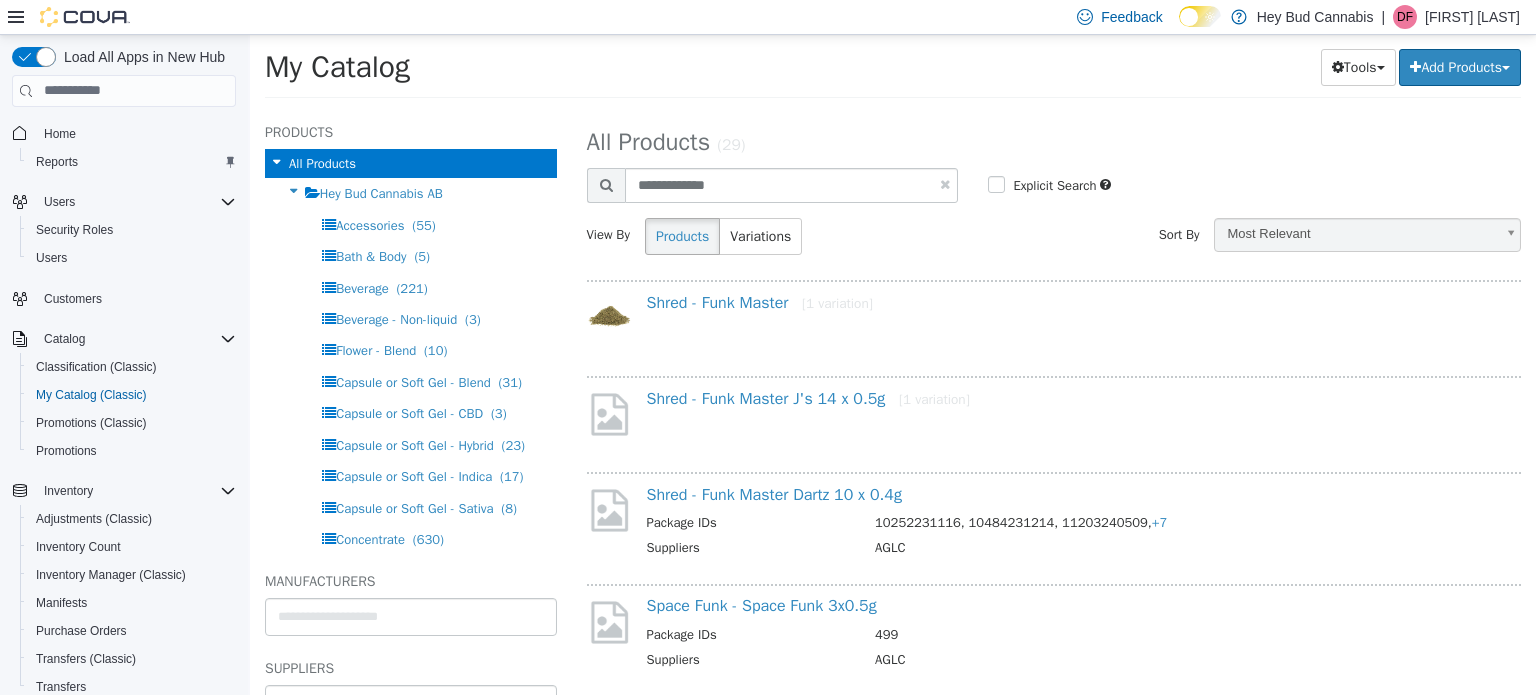 select on "**********" 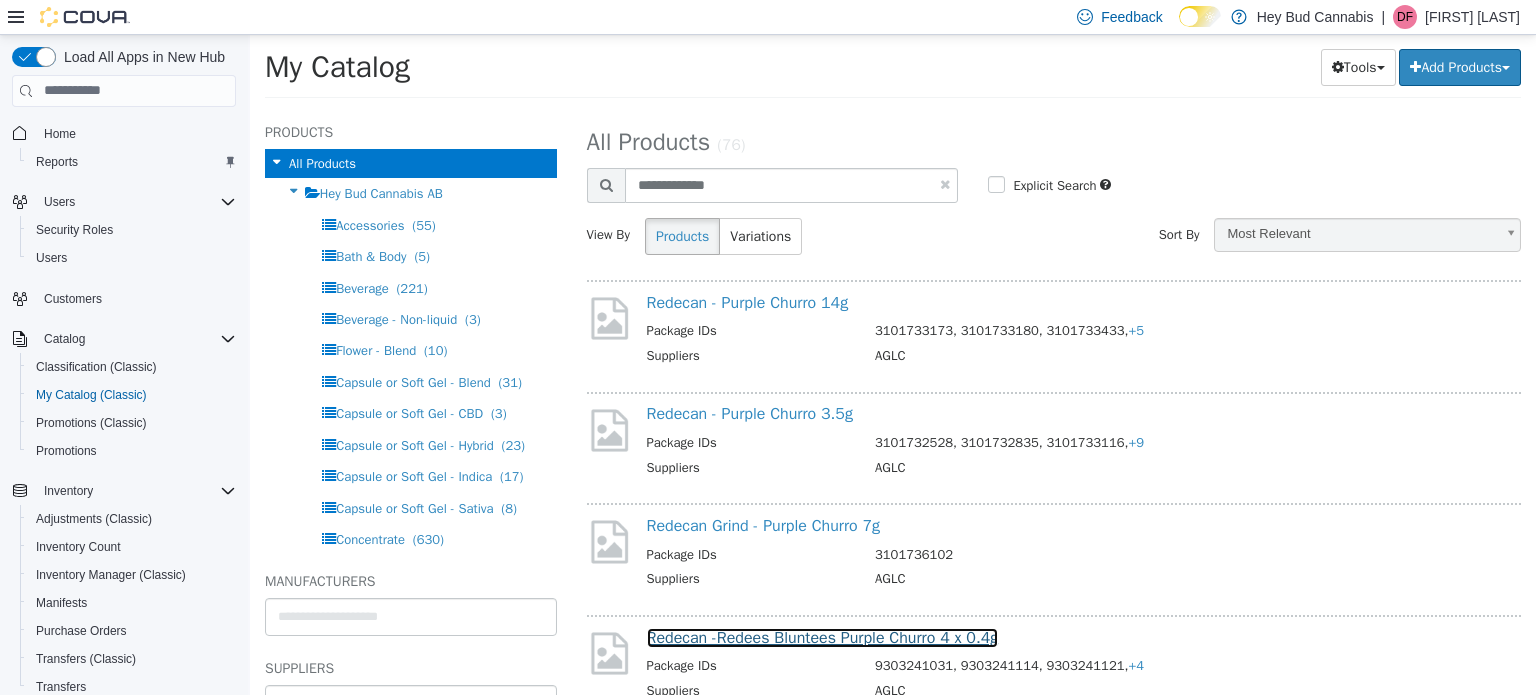 click on "Redecan -Redees Bluntees Purple Churro 4 x 0.4g" at bounding box center [823, 637] 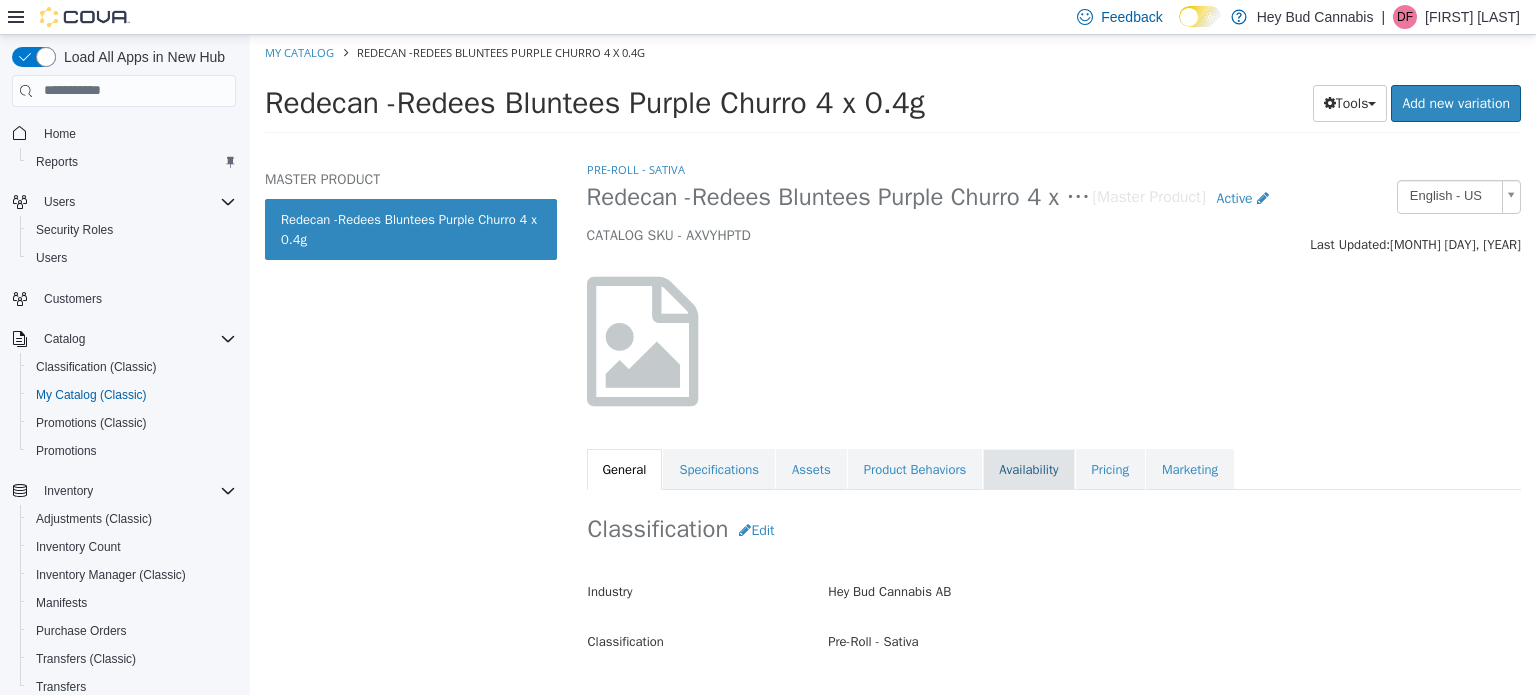 click on "Availability" at bounding box center (1028, 469) 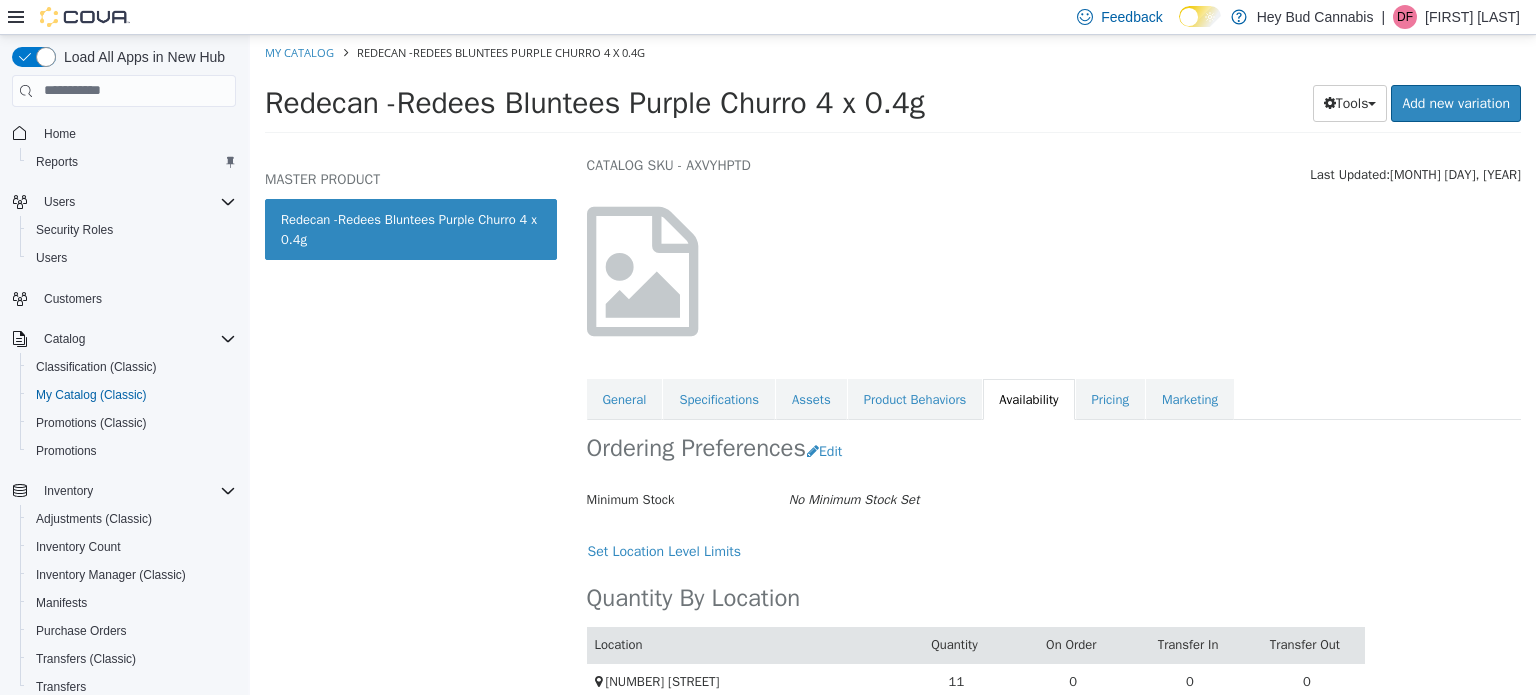 scroll, scrollTop: 164, scrollLeft: 0, axis: vertical 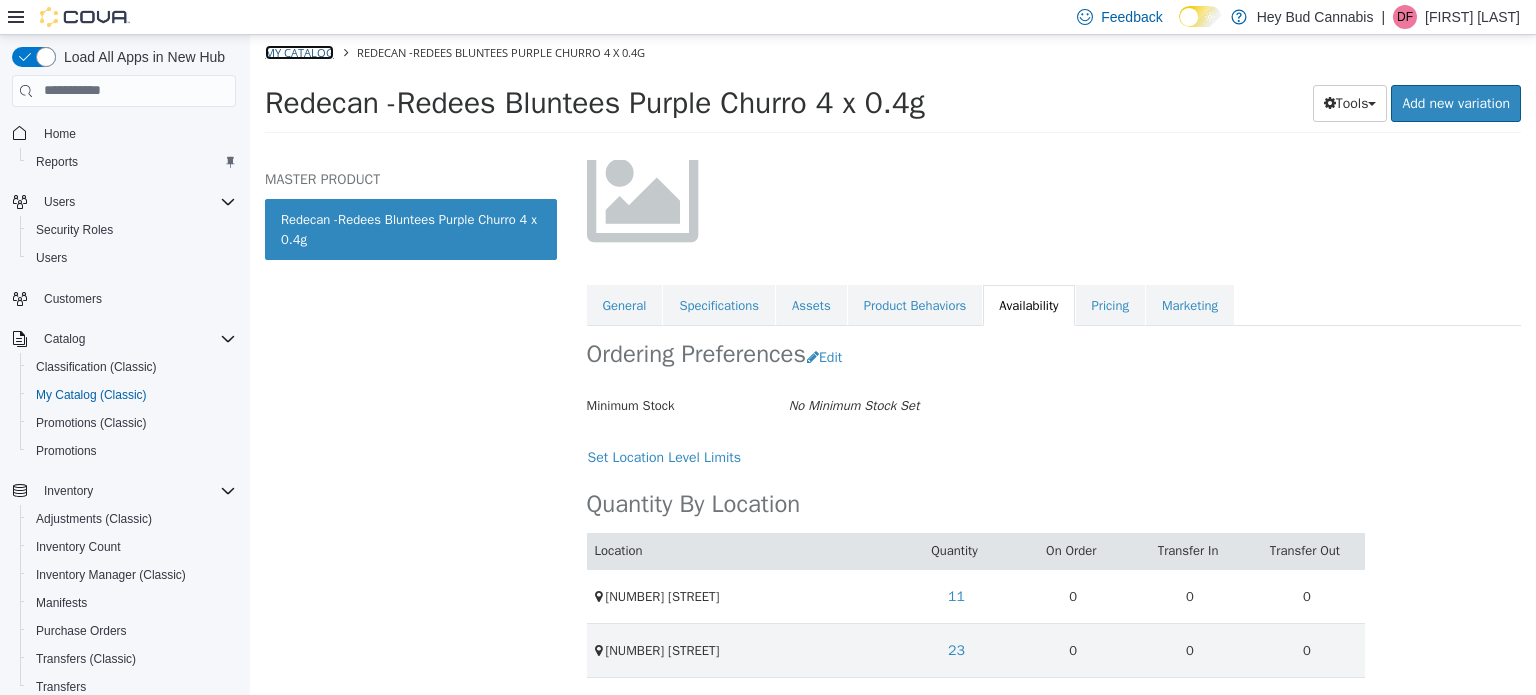 click on "My Catalog" at bounding box center [299, 51] 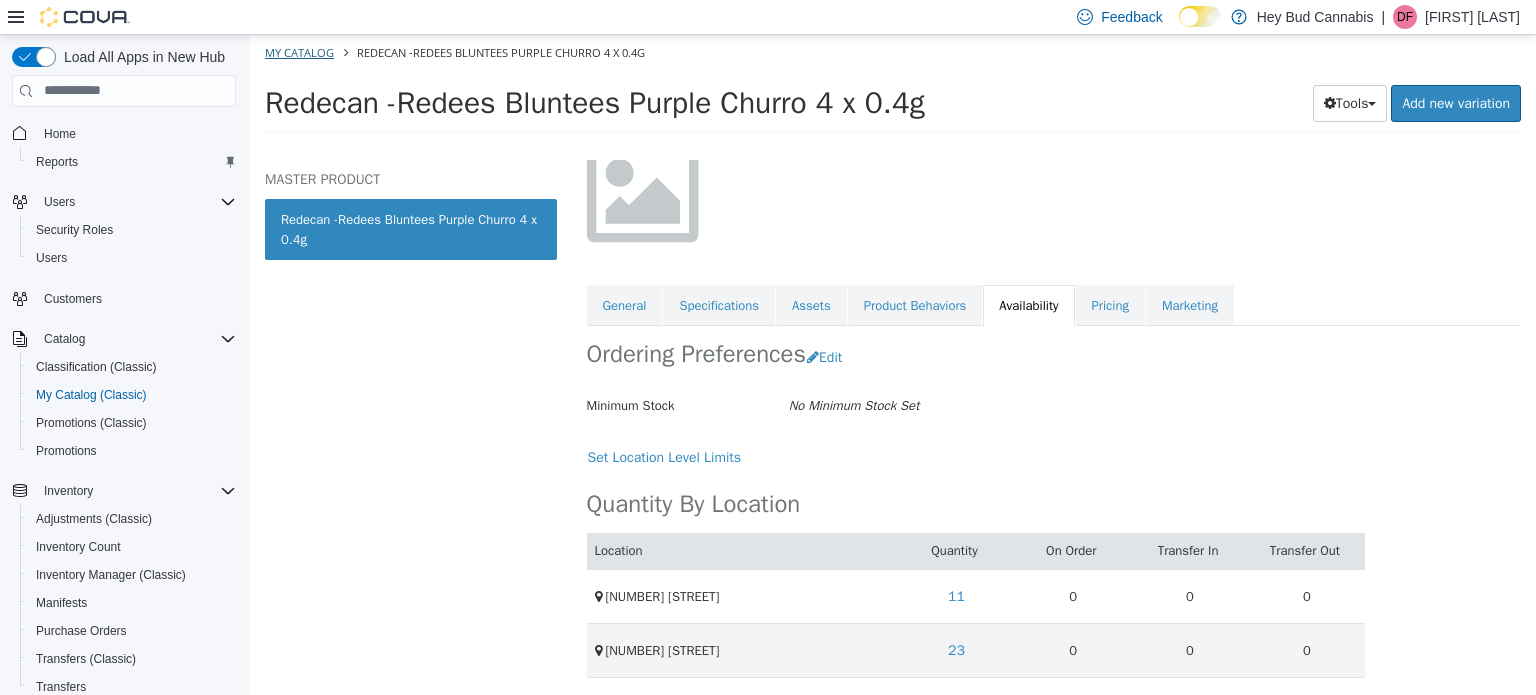 select on "**********" 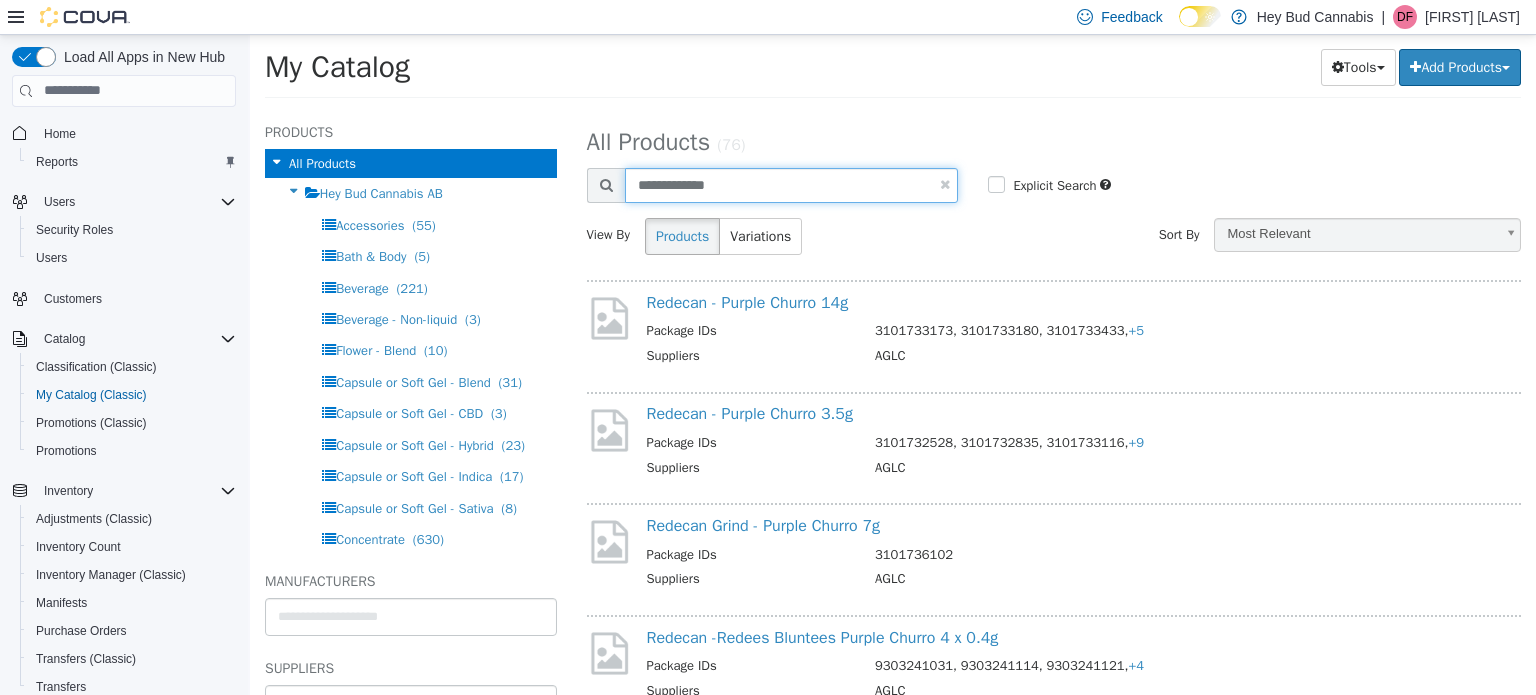 click on "**********" at bounding box center [792, 184] 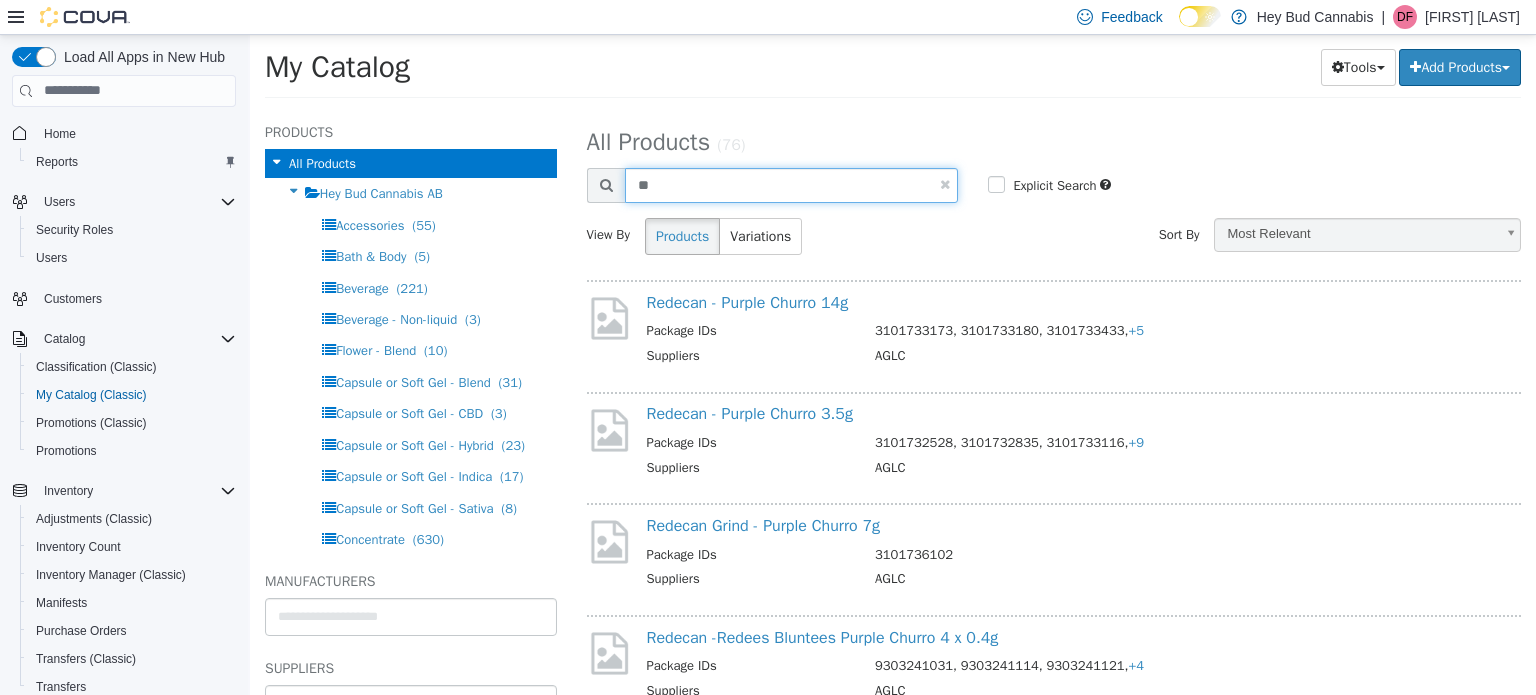 type on "*" 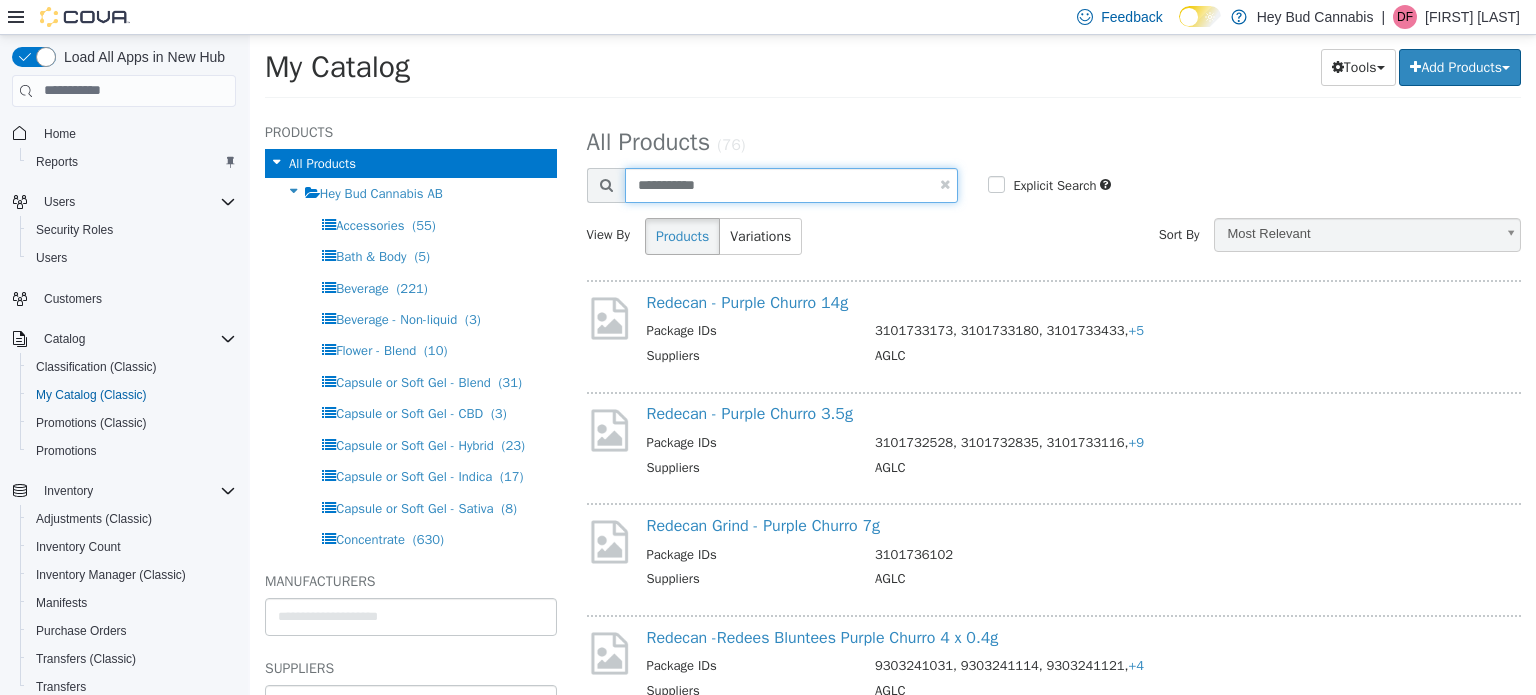 type on "**********" 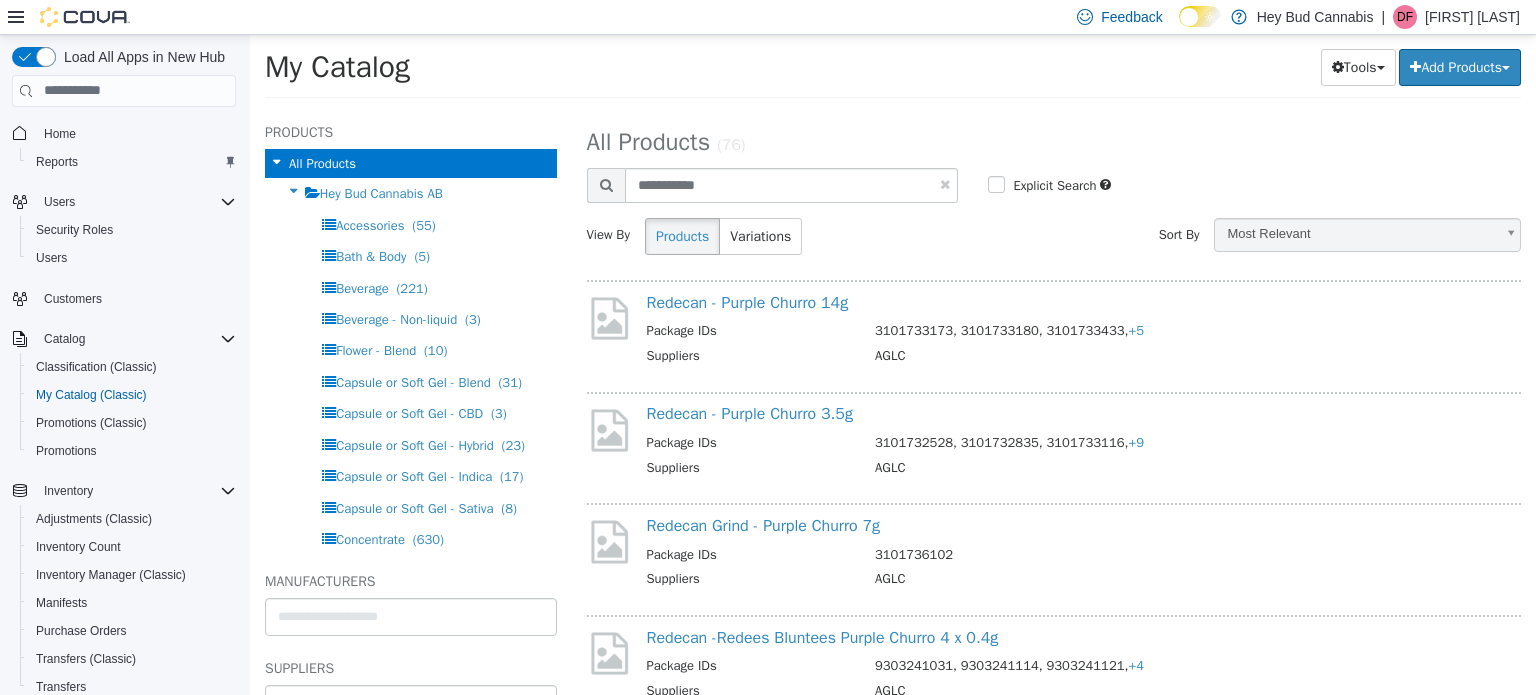 select on "**********" 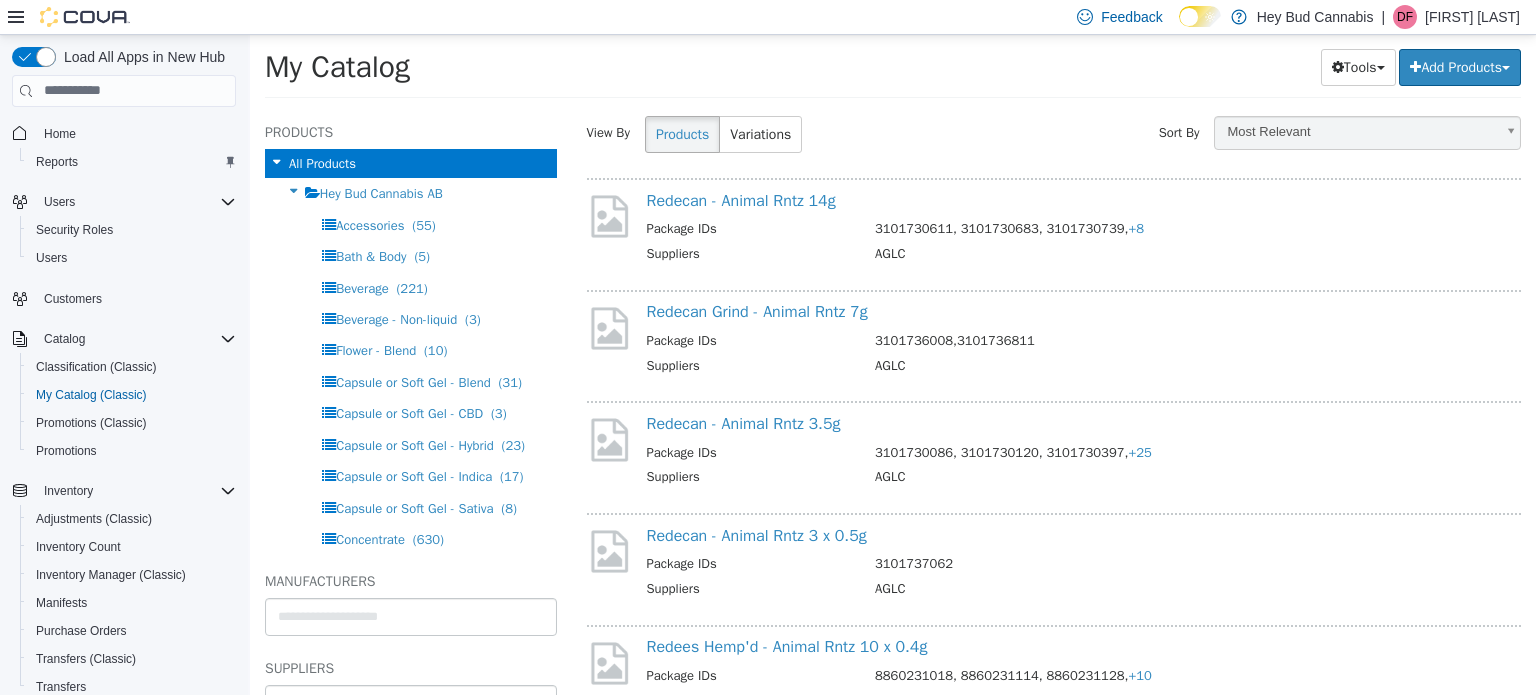 scroll, scrollTop: 200, scrollLeft: 0, axis: vertical 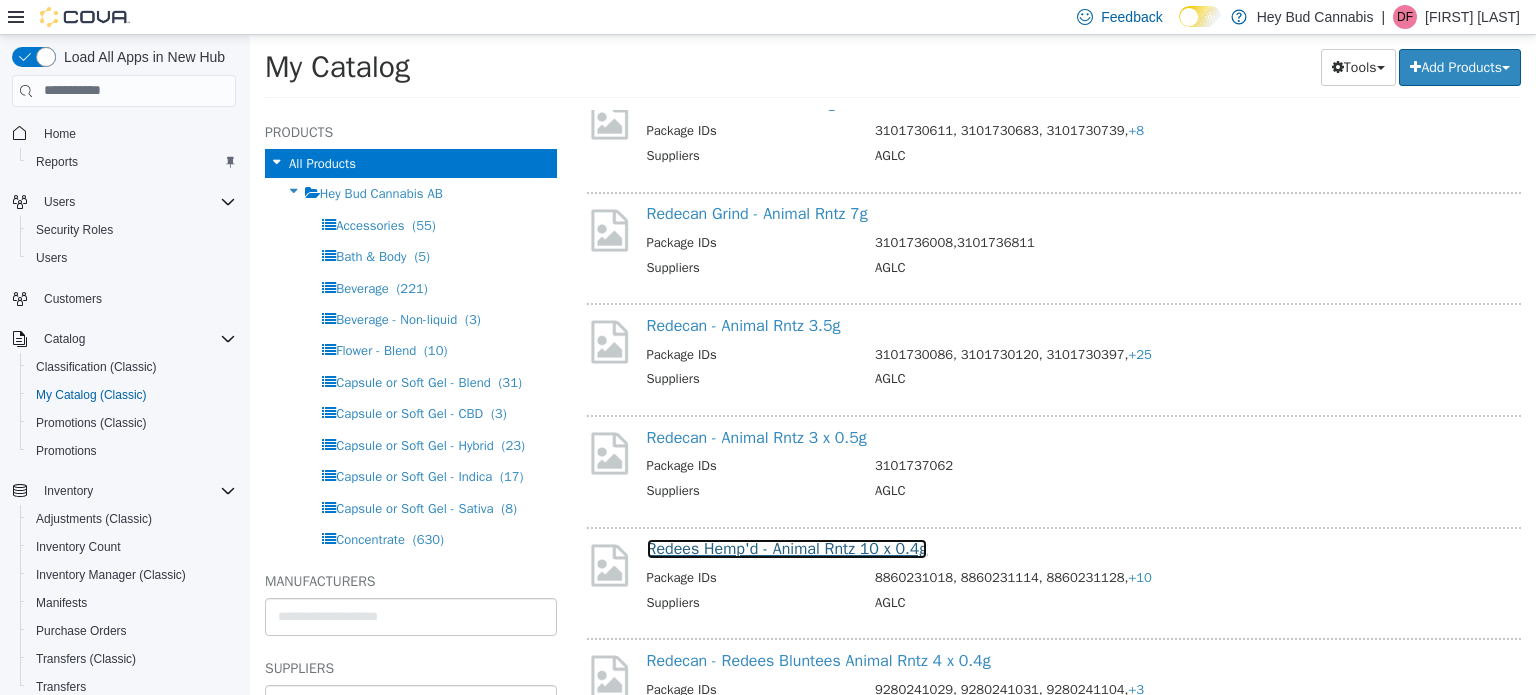 click on "Redees Hemp'd - Animal Rntz 10 x 0.4g" at bounding box center (787, 548) 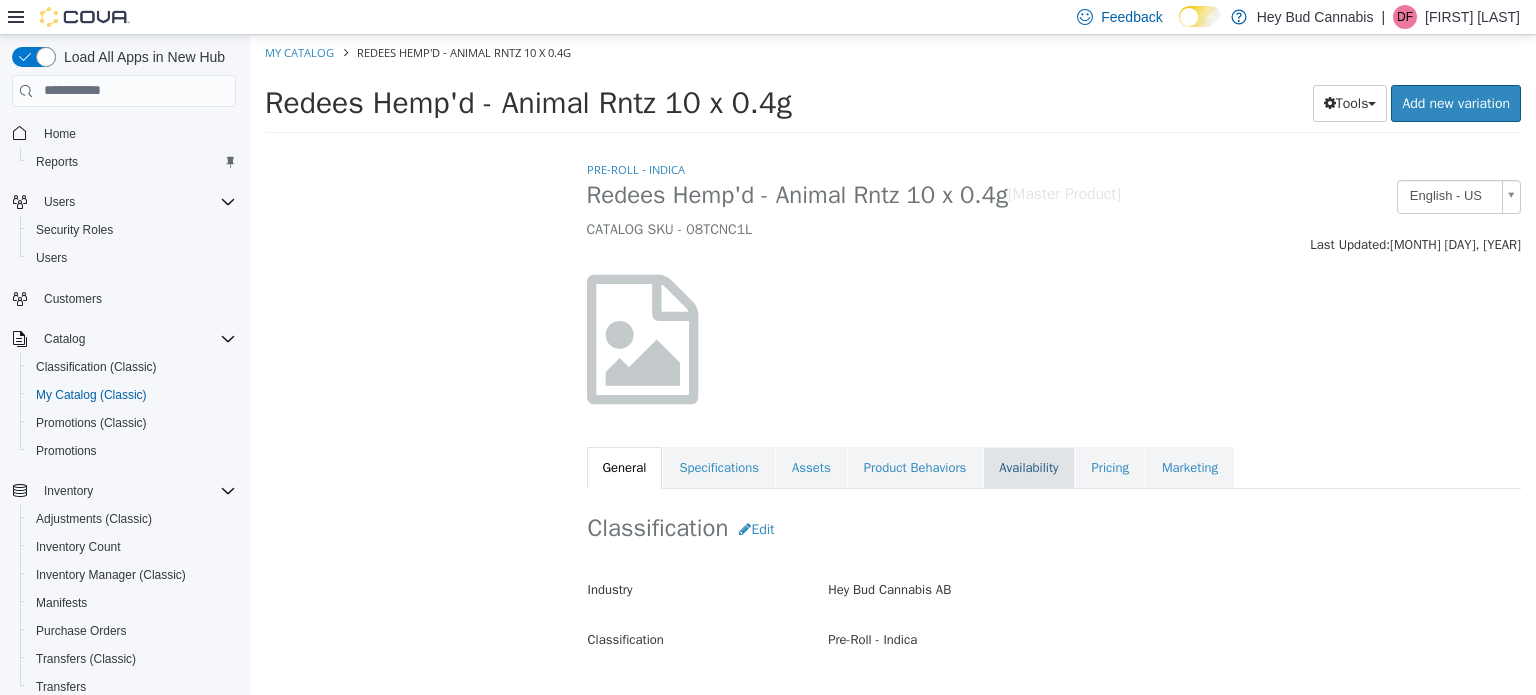 click on "Availability" at bounding box center [1028, 467] 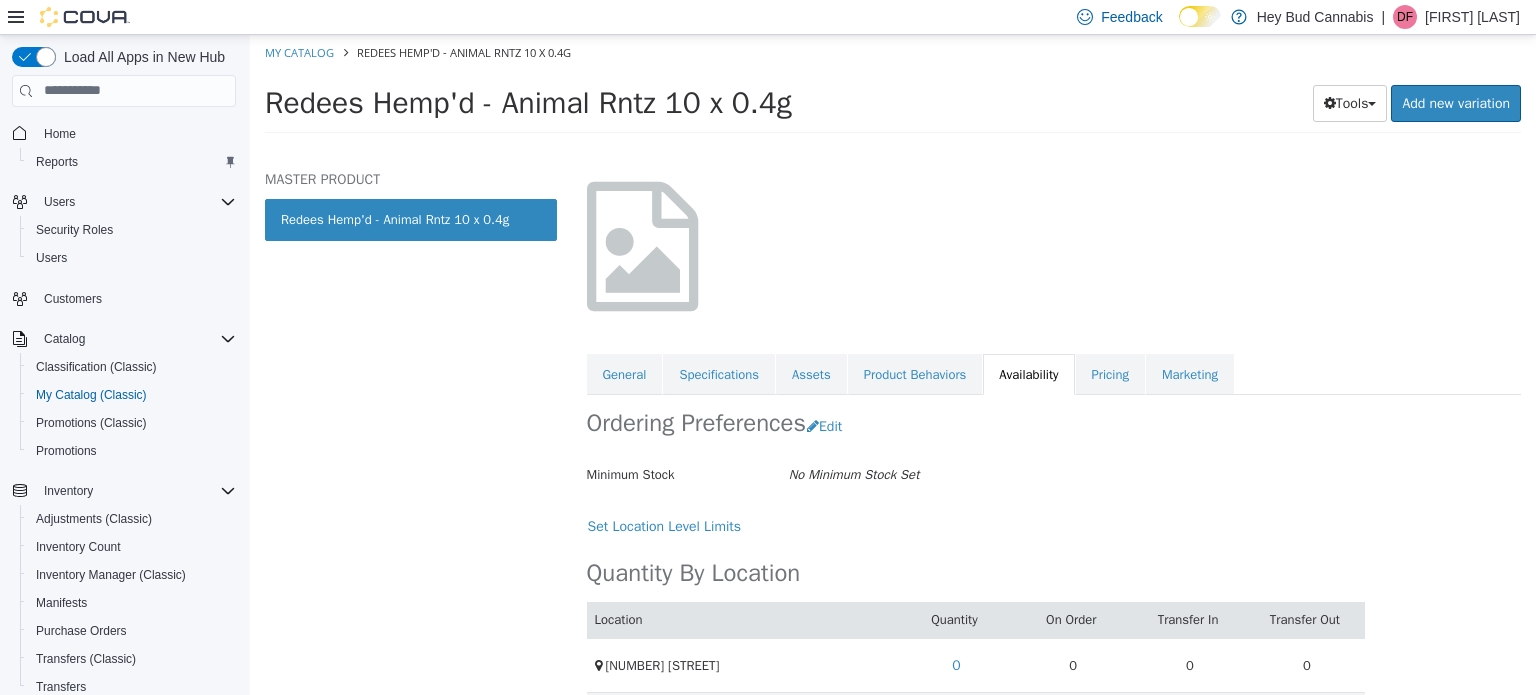 scroll, scrollTop: 164, scrollLeft: 0, axis: vertical 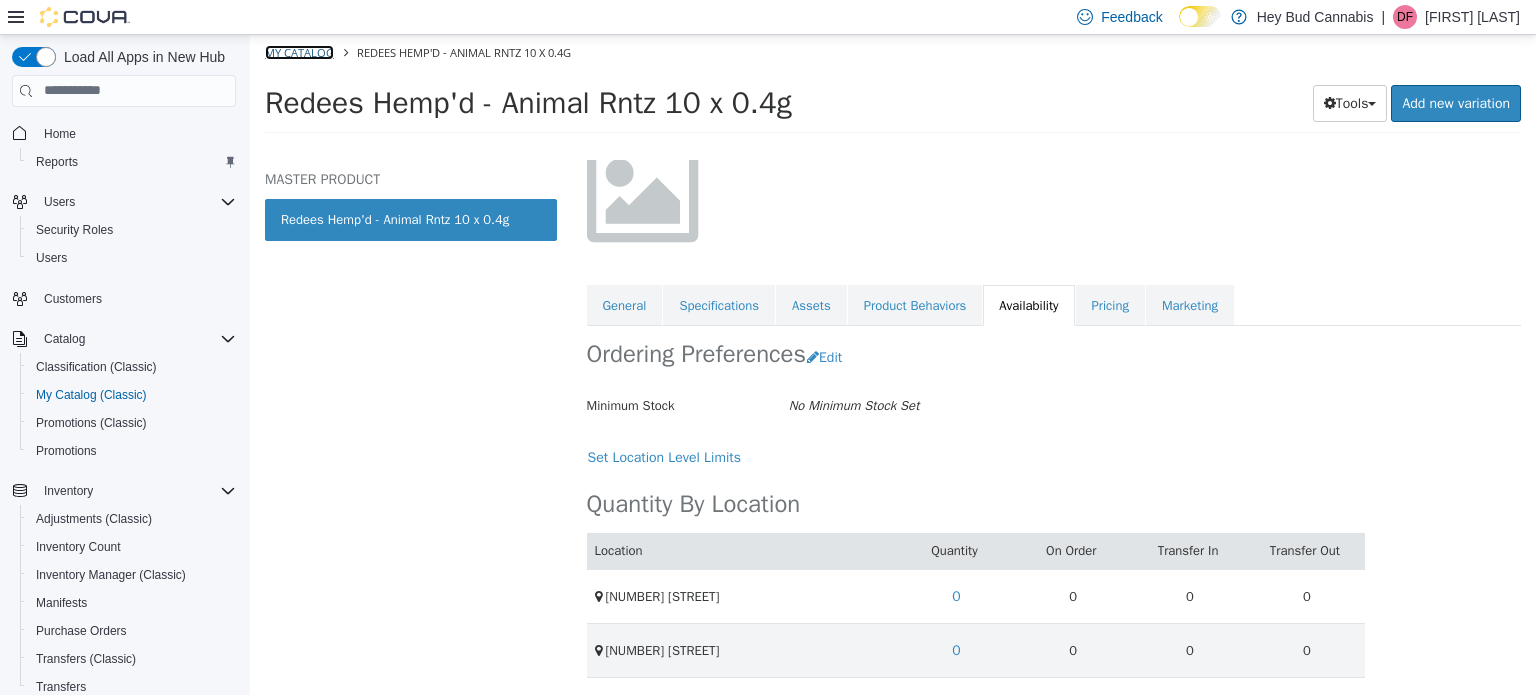 click on "My Catalog" at bounding box center [299, 51] 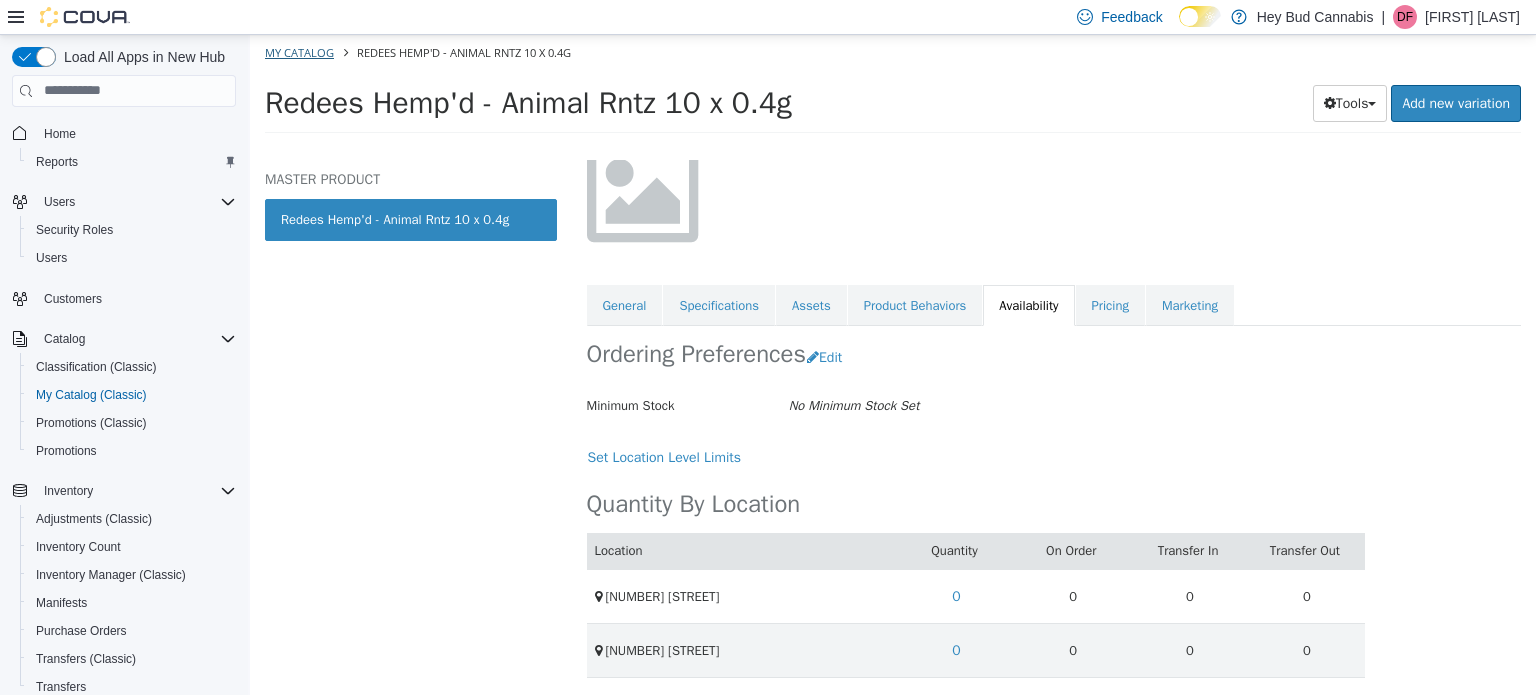select on "**********" 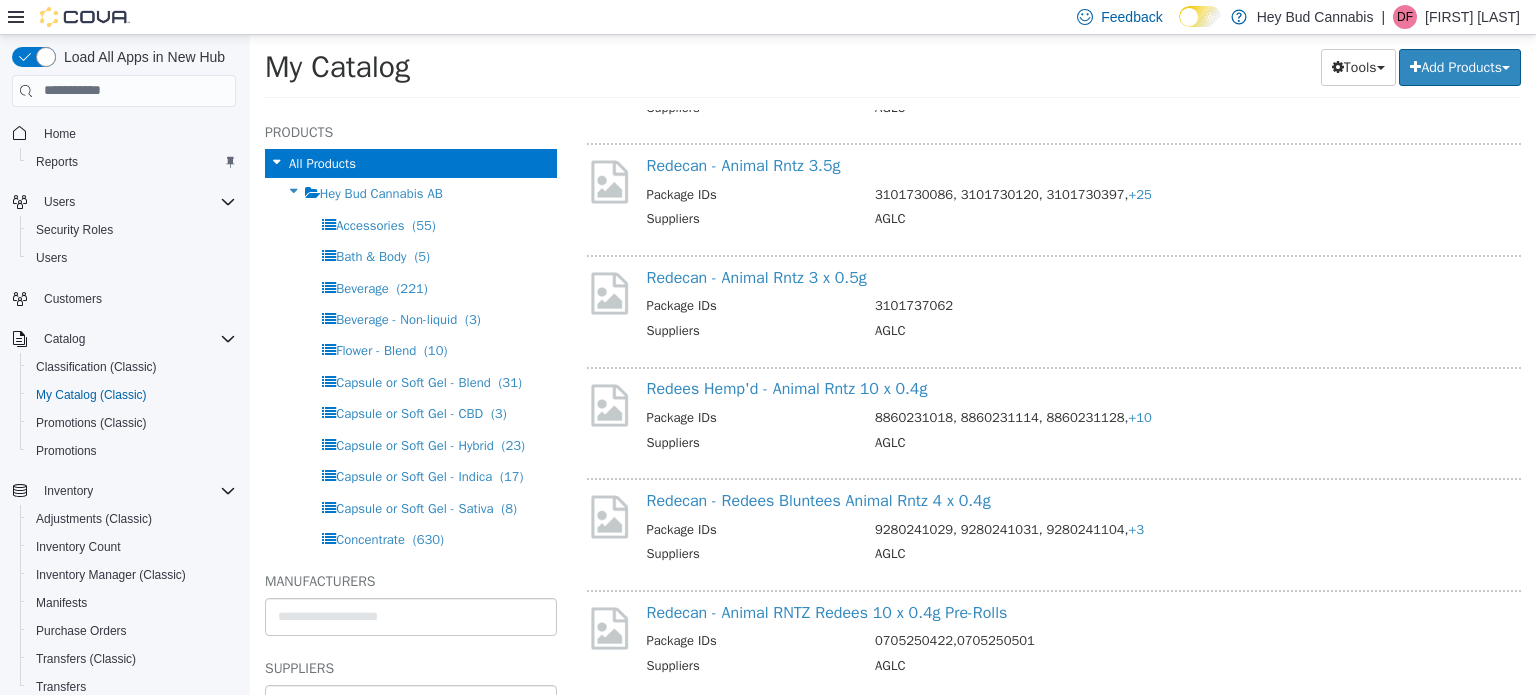 scroll, scrollTop: 400, scrollLeft: 0, axis: vertical 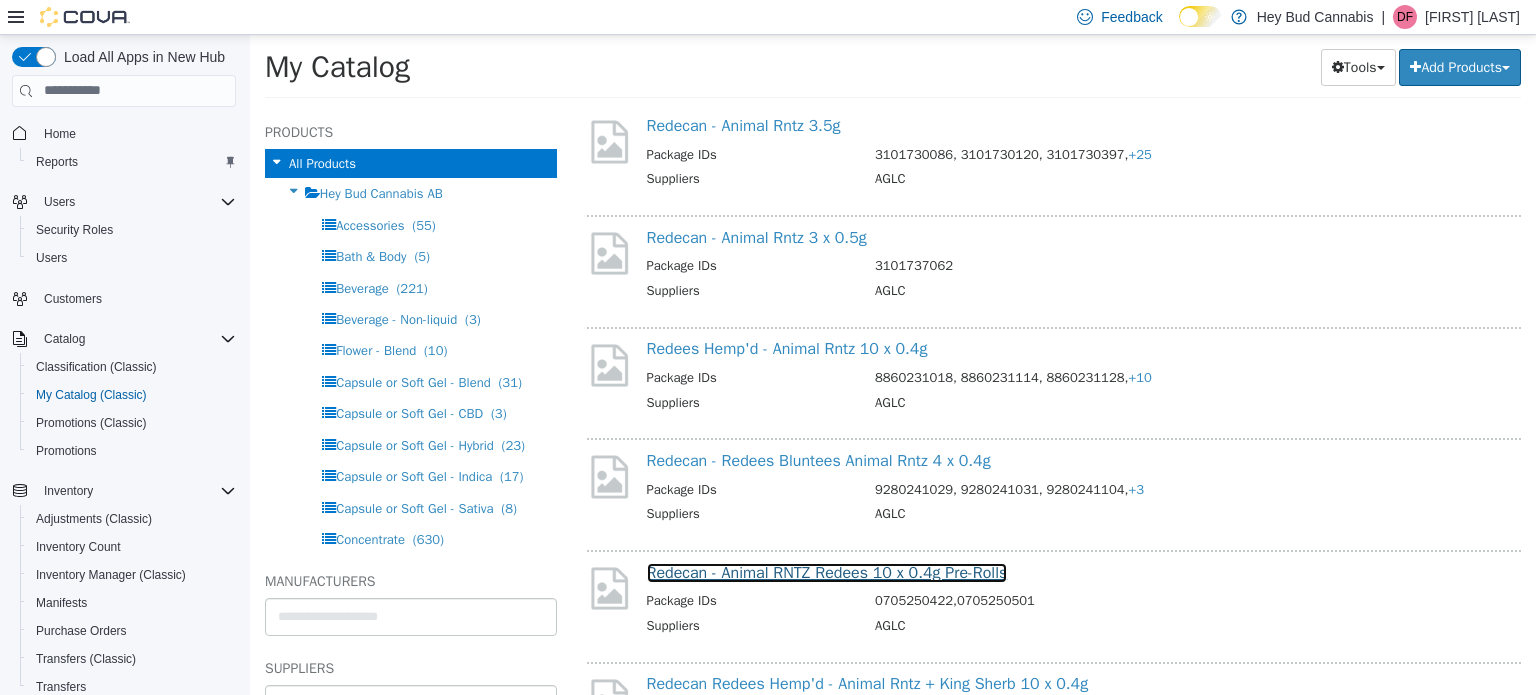 click on "Redecan - Animal RNTZ Redees 10 x 0.4g Pre-Rolls" at bounding box center (827, 572) 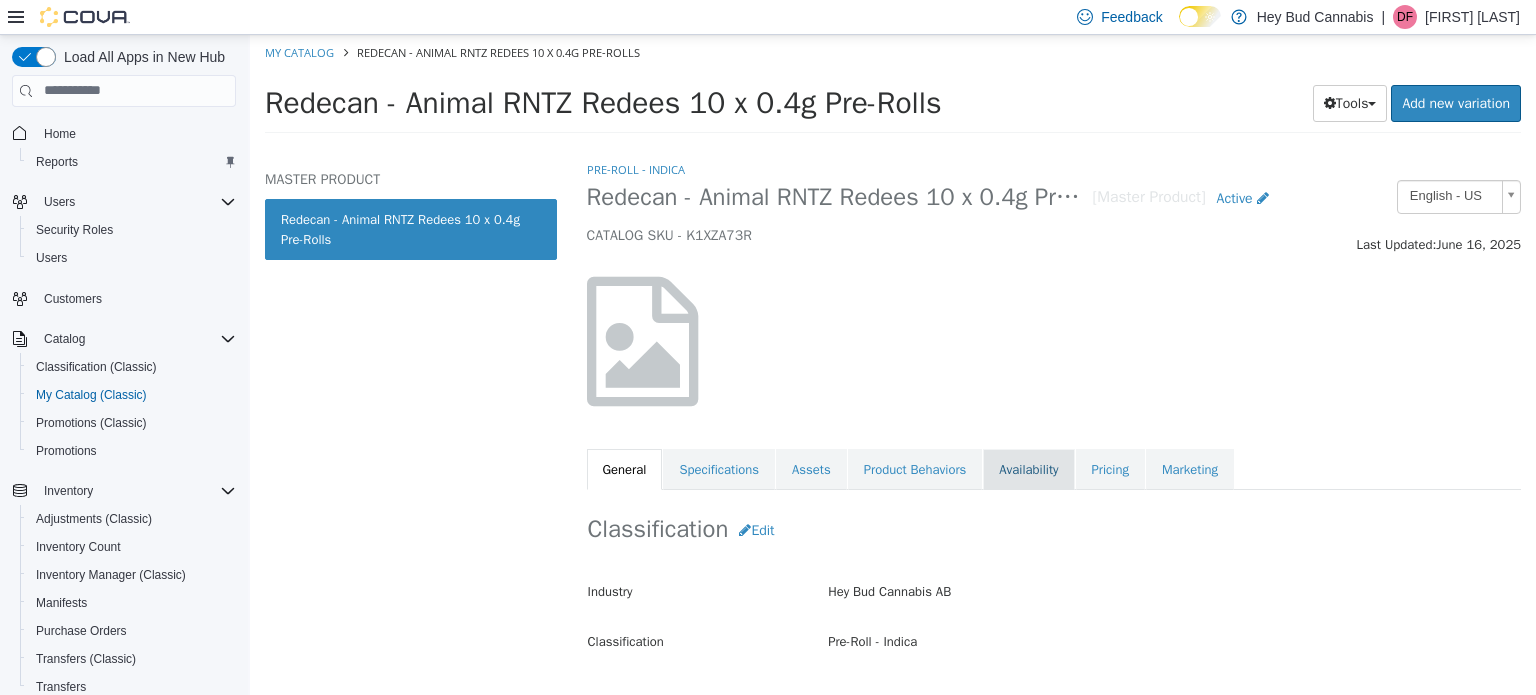 click on "Availability" at bounding box center [1028, 469] 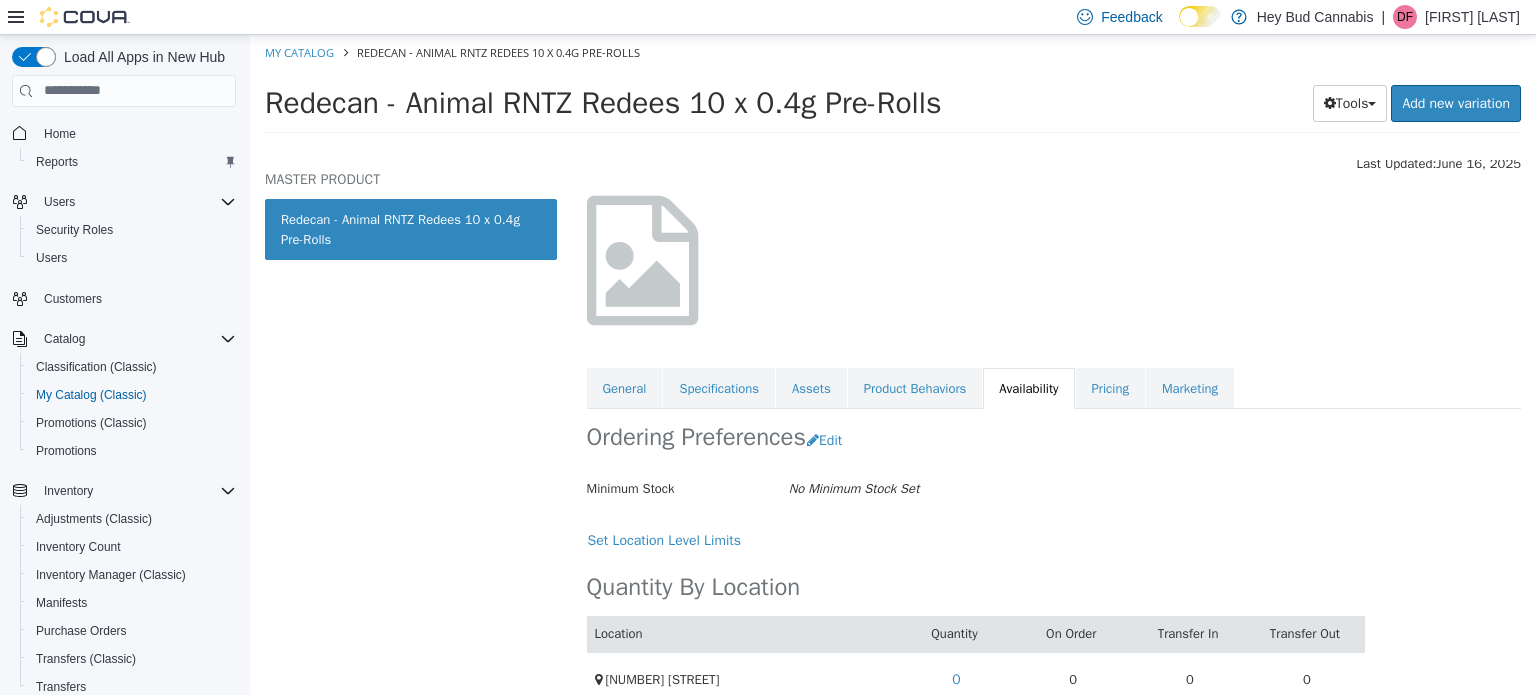 scroll, scrollTop: 164, scrollLeft: 0, axis: vertical 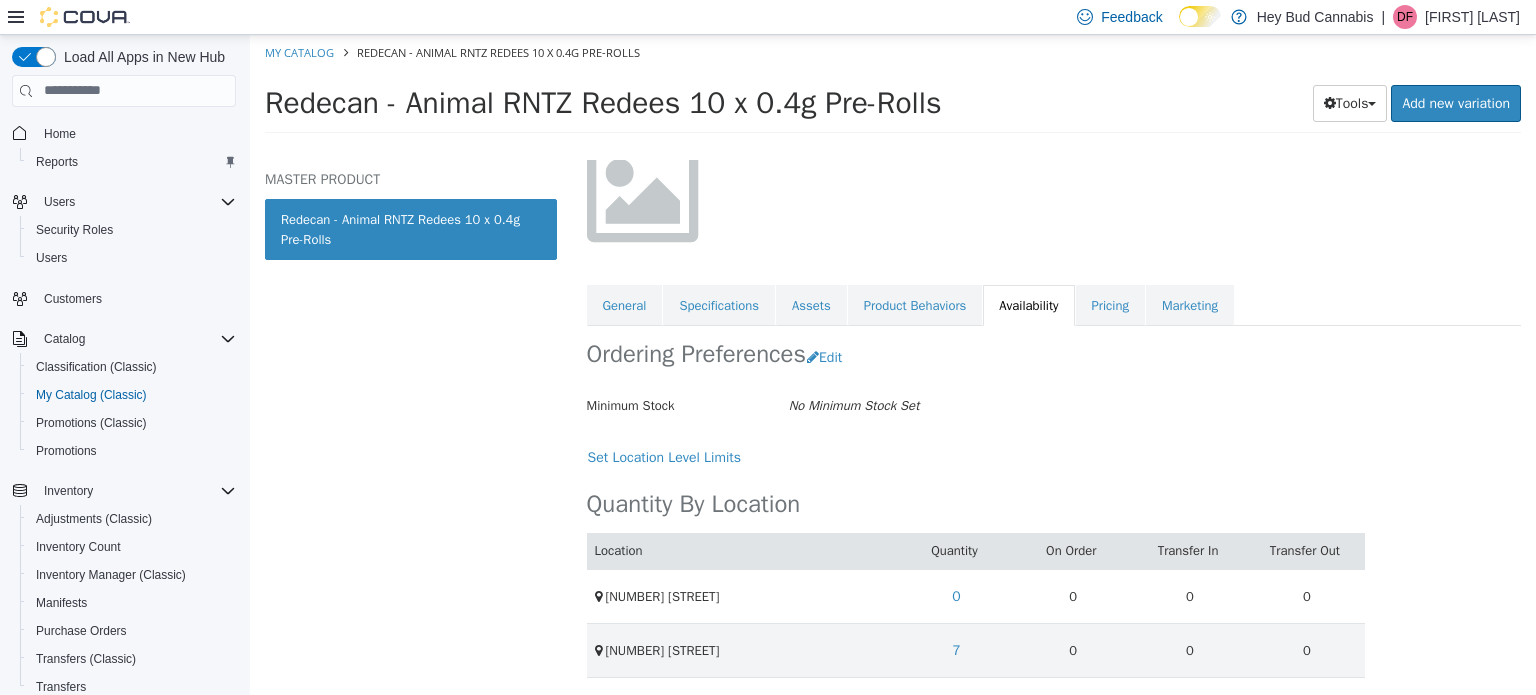 click on "MASTER PRODUCT Redecan - Animal RNTZ Redees 10 x 0.4g Pre-Rolls" at bounding box center [411, 426] 